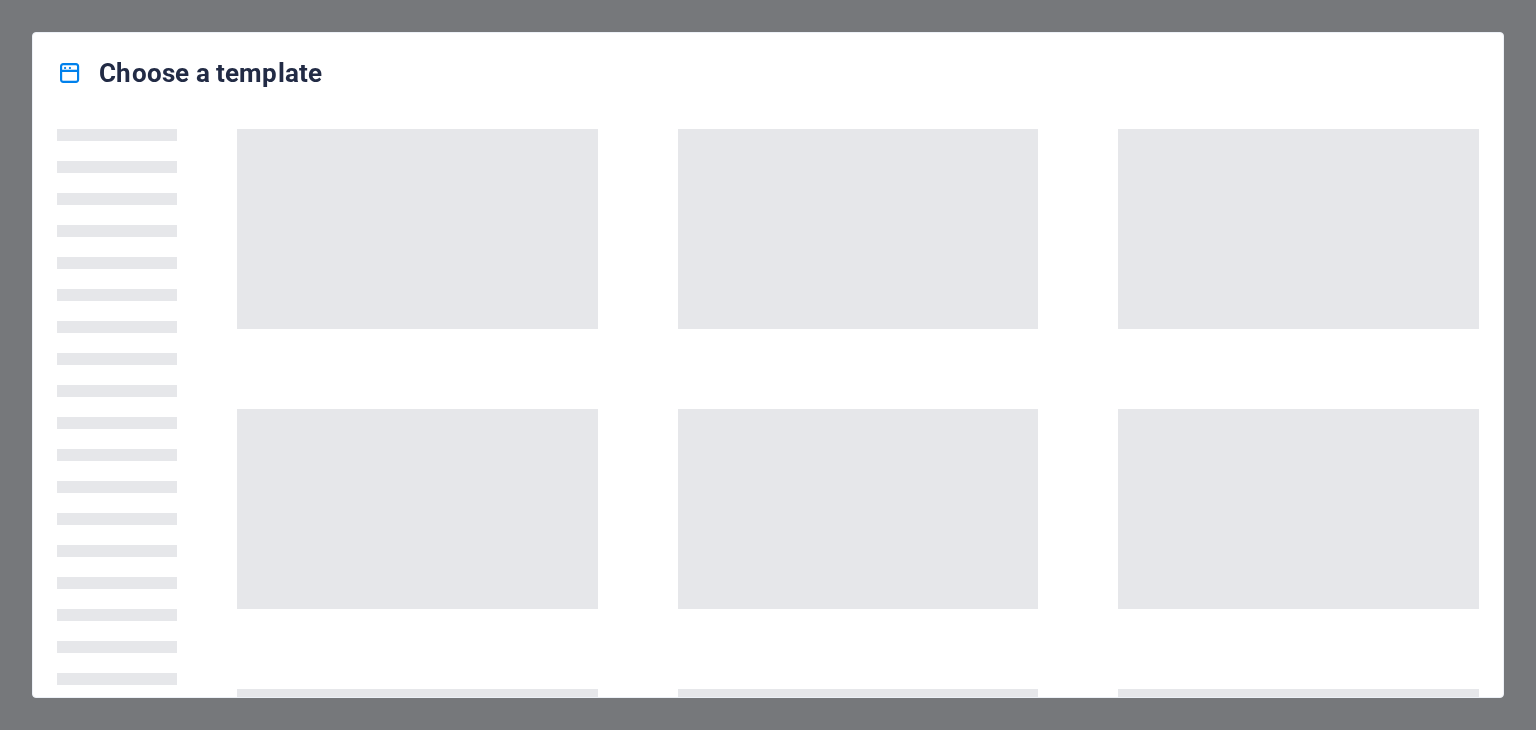 scroll, scrollTop: 0, scrollLeft: 0, axis: both 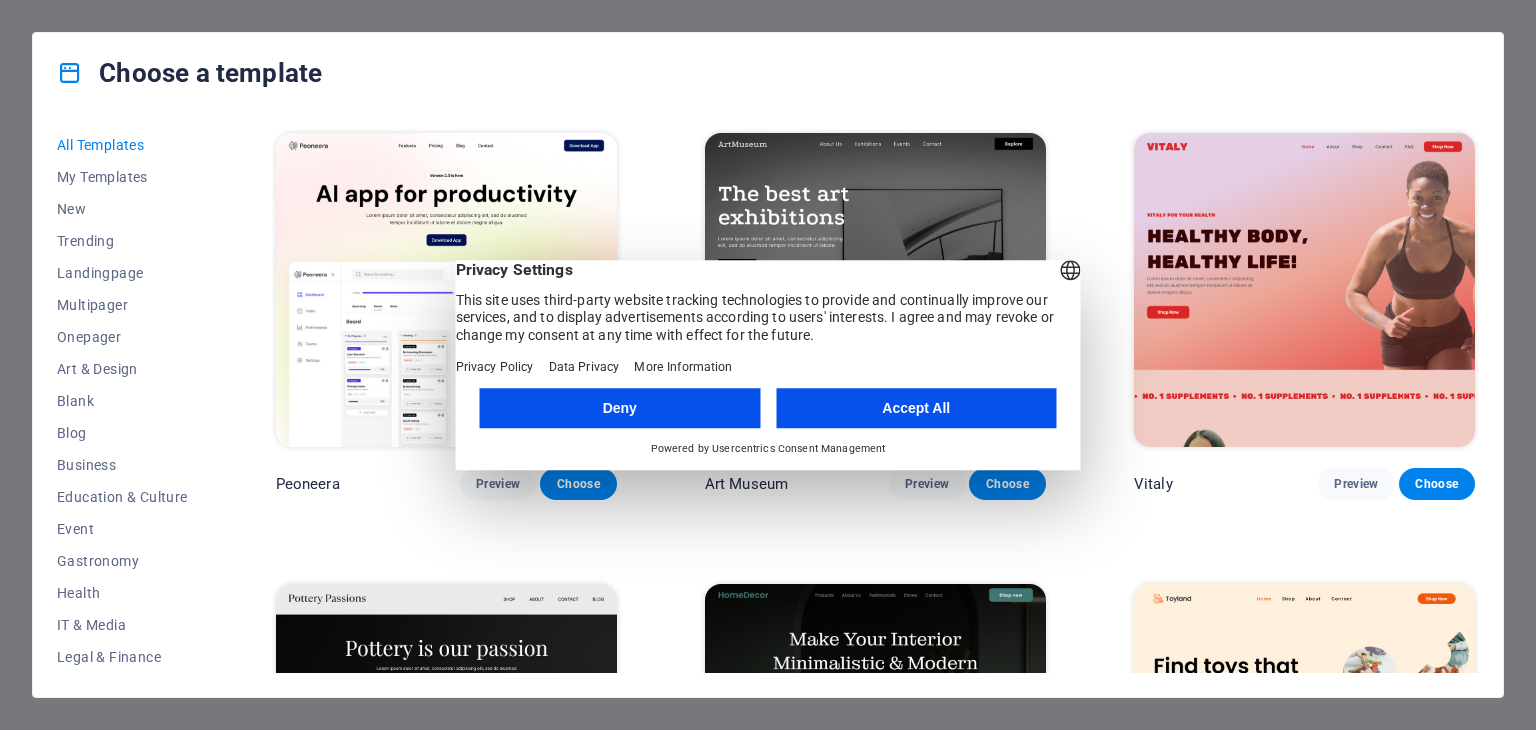 click on "Accept All" at bounding box center (916, 408) 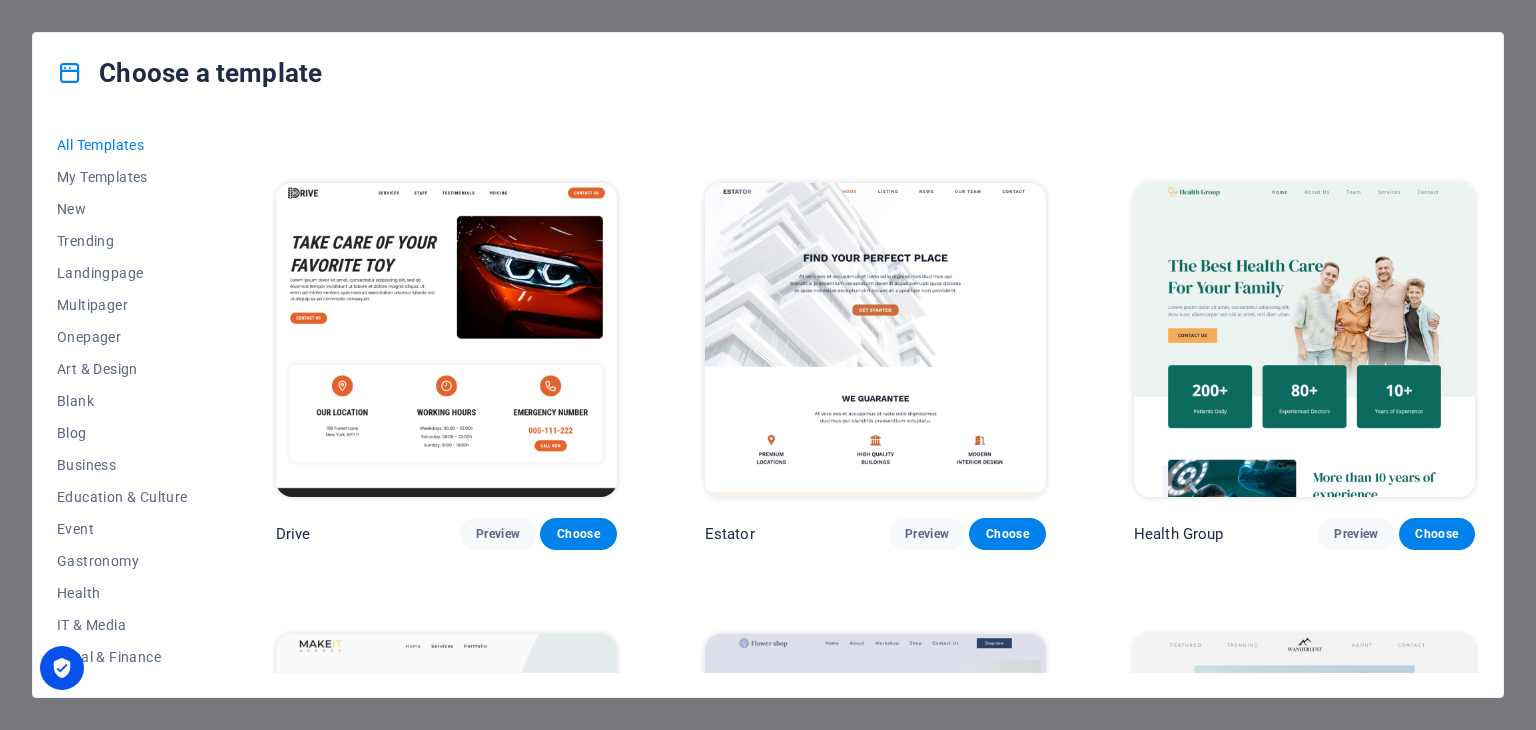 scroll, scrollTop: 4464, scrollLeft: 0, axis: vertical 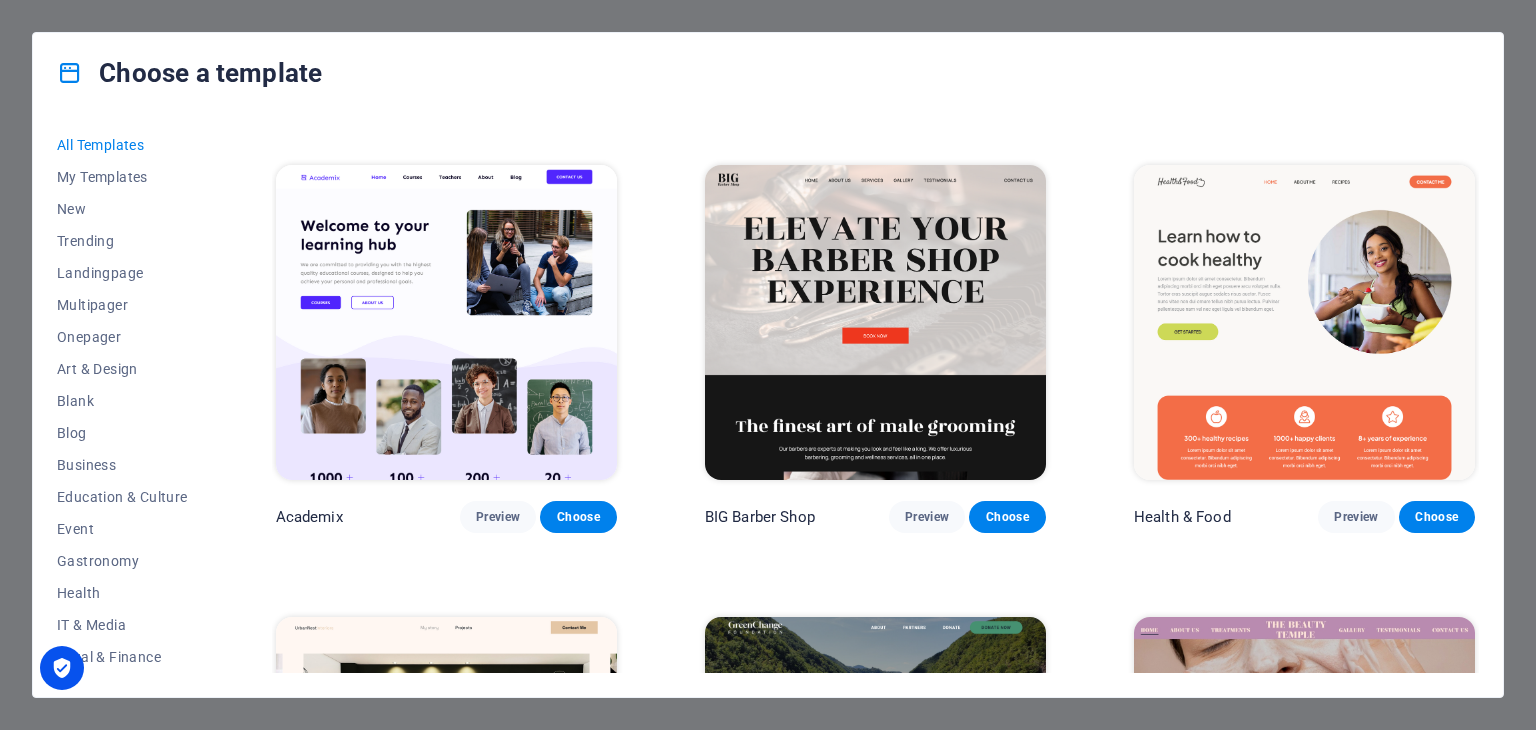 click at bounding box center [875, 322] 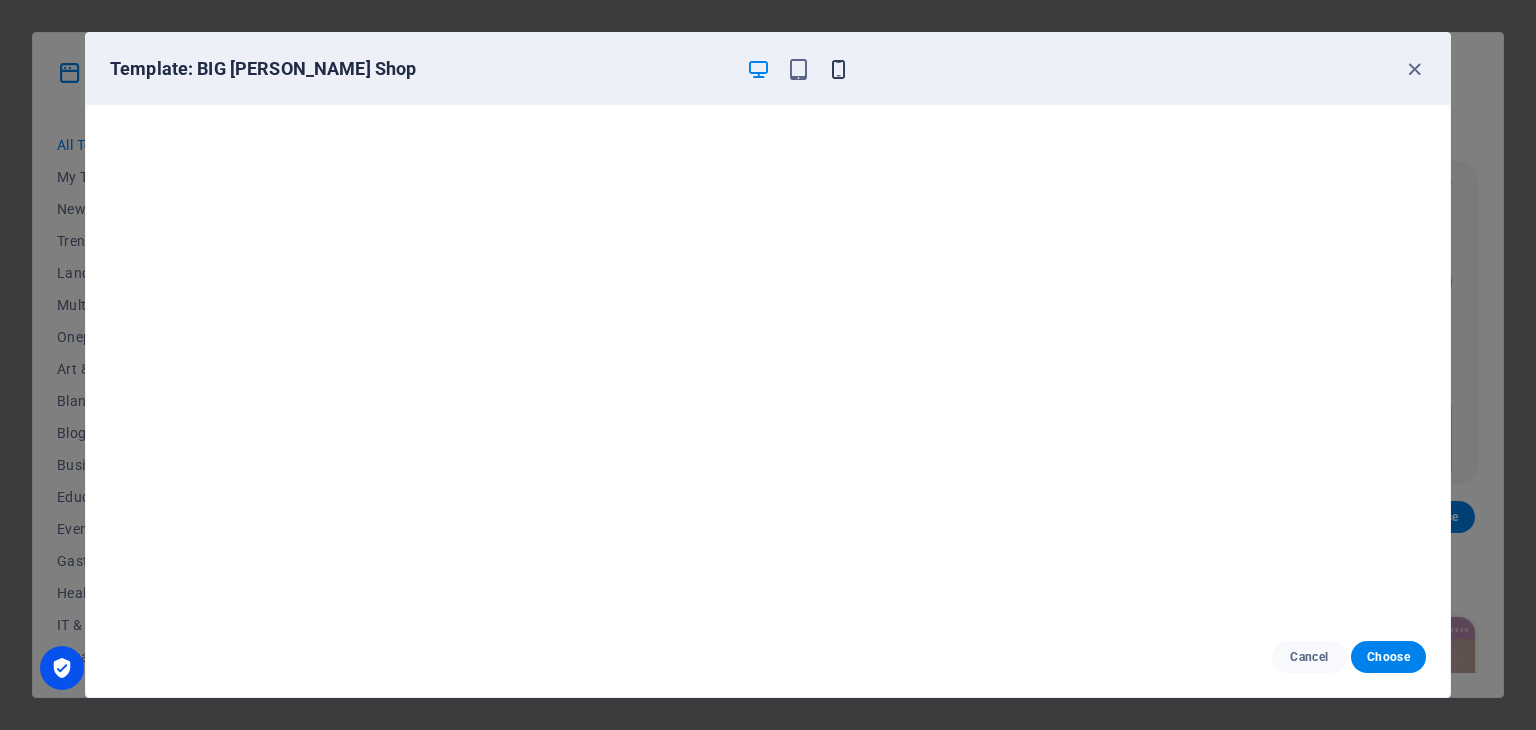 click at bounding box center (838, 69) 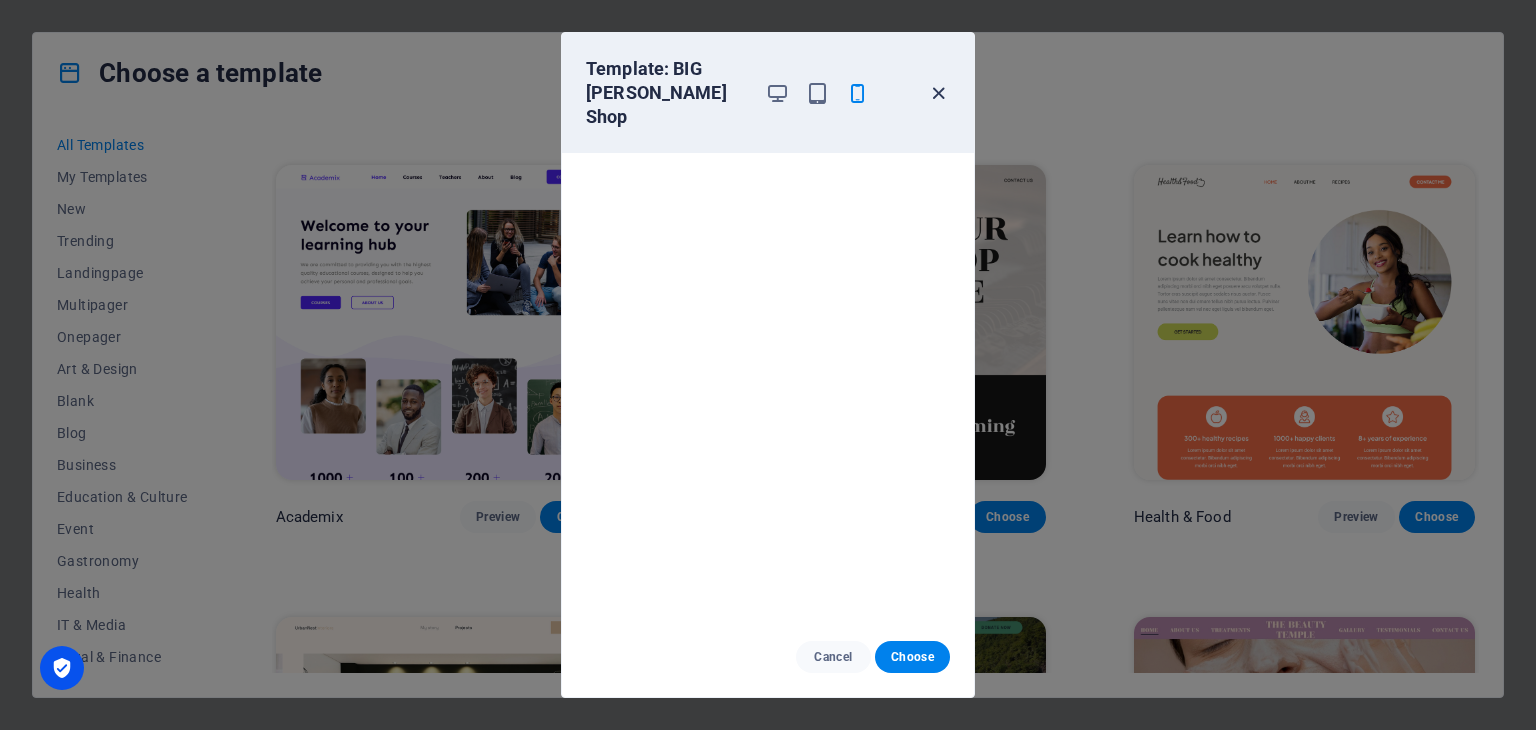 click at bounding box center [938, 93] 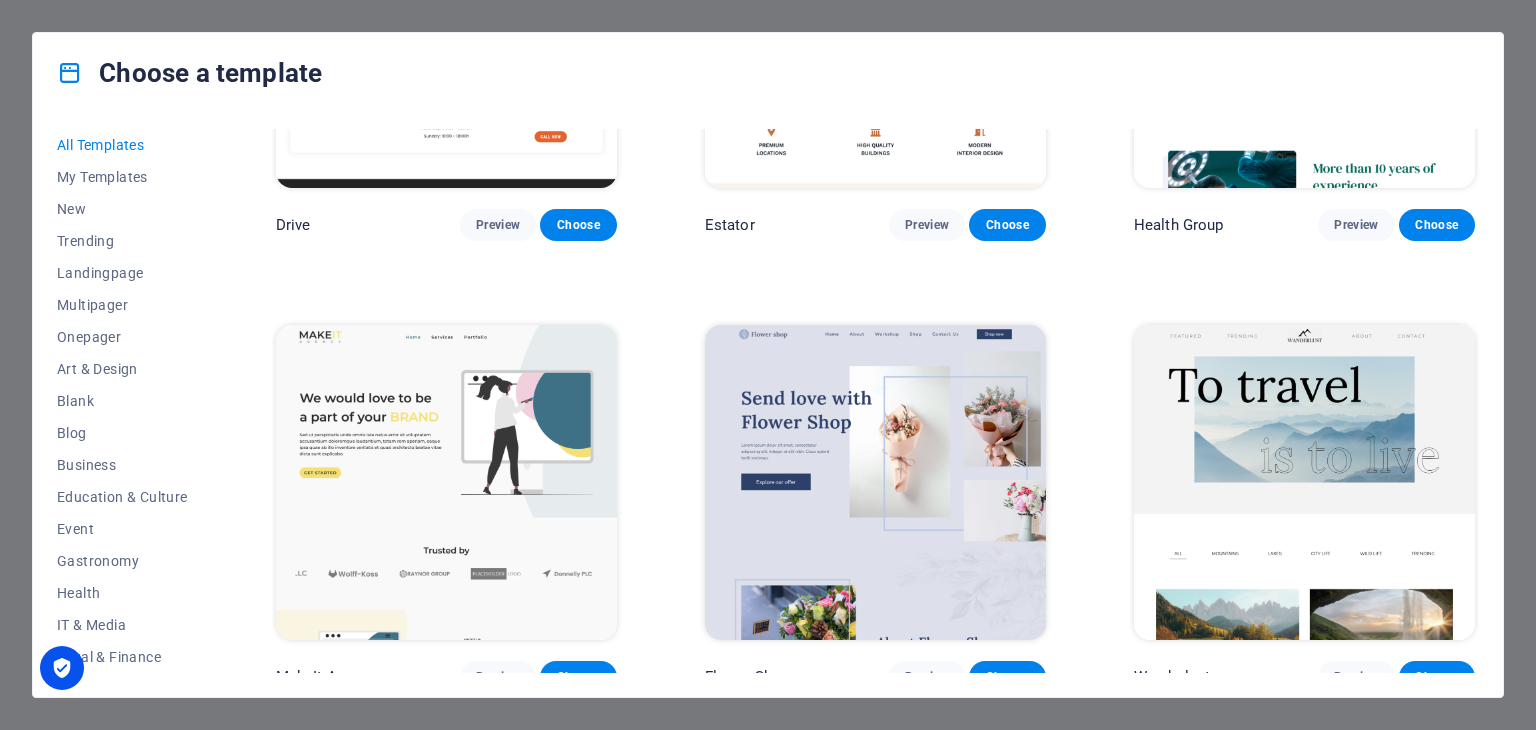 scroll, scrollTop: 4775, scrollLeft: 0, axis: vertical 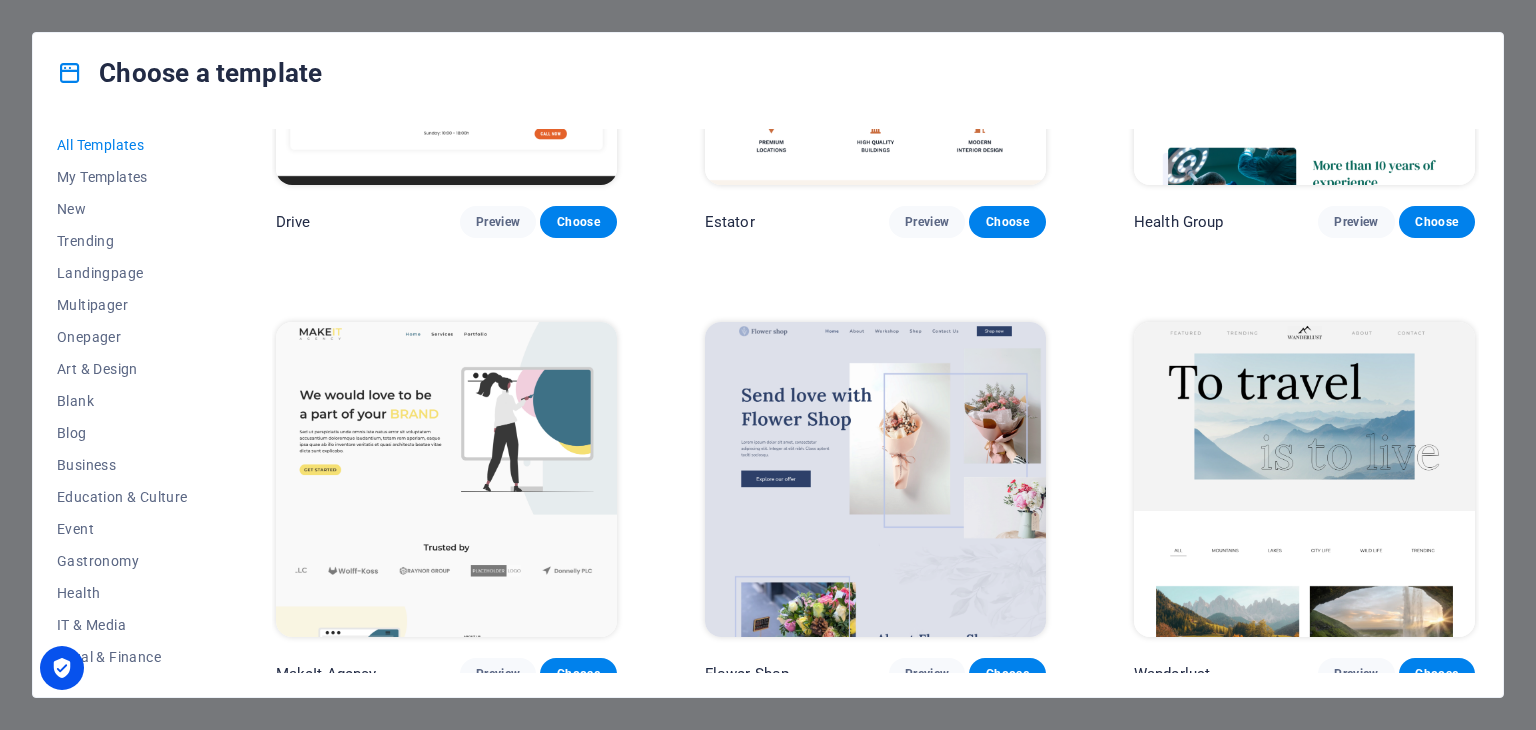 click on "Choose a template All Templates My Templates New Trending Landingpage Multipager Onepager Art & Design Blank Blog Business Education & Culture Event Gastronomy Health IT & Media Legal & Finance Non-Profit Performance Portfolio Services Shop Sports & Beauty Trades Travel Wireframe Peoneera Preview Choose Art Museum Preview Choose Vitaly Preview Choose Pottery Passions Preview Choose Home Decor Preview Choose Toyland Preview Choose Pet Shop Preview Choose Wonder Planner Preview Choose Transportable Preview Choose S&L Preview Choose WePaint Preview Choose Eco-Con Preview Choose MeetUp Preview Choose Help & Care Preview Choose Podcaster Preview Choose Academix Preview Choose BIG Barber Shop Preview Choose Health & Food Preview Choose UrbanNest Interiors Preview Choose Green Change Preview Choose The Beauty Temple Preview Choose WeTrain Preview Choose Cleaner Preview Choose Johanna James Preview Choose Delicioso Preview Choose Dream Garden Preview Choose LumeDeAqua Preview Choose Pets Care Preview Choose SafeSpace" at bounding box center (768, 365) 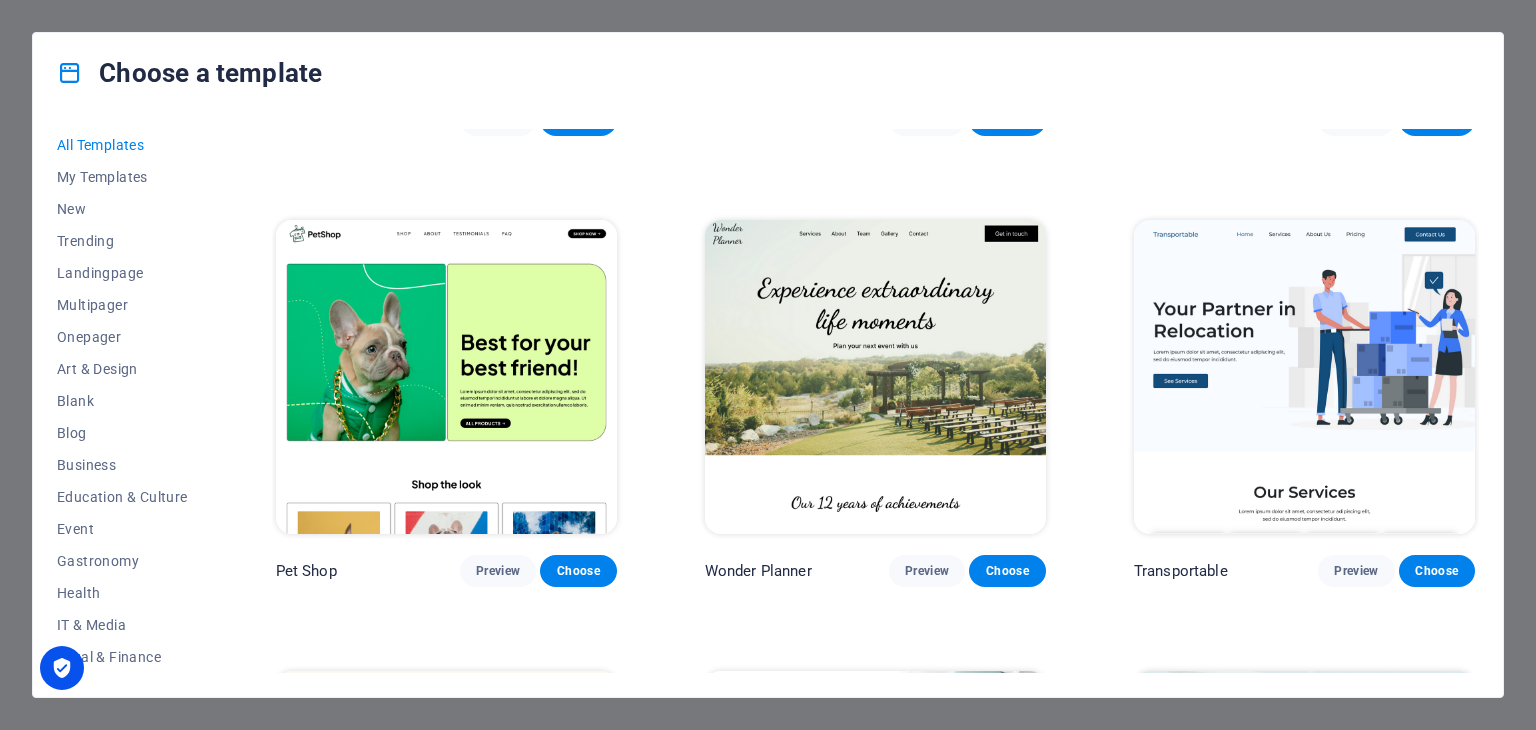 scroll, scrollTop: 0, scrollLeft: 0, axis: both 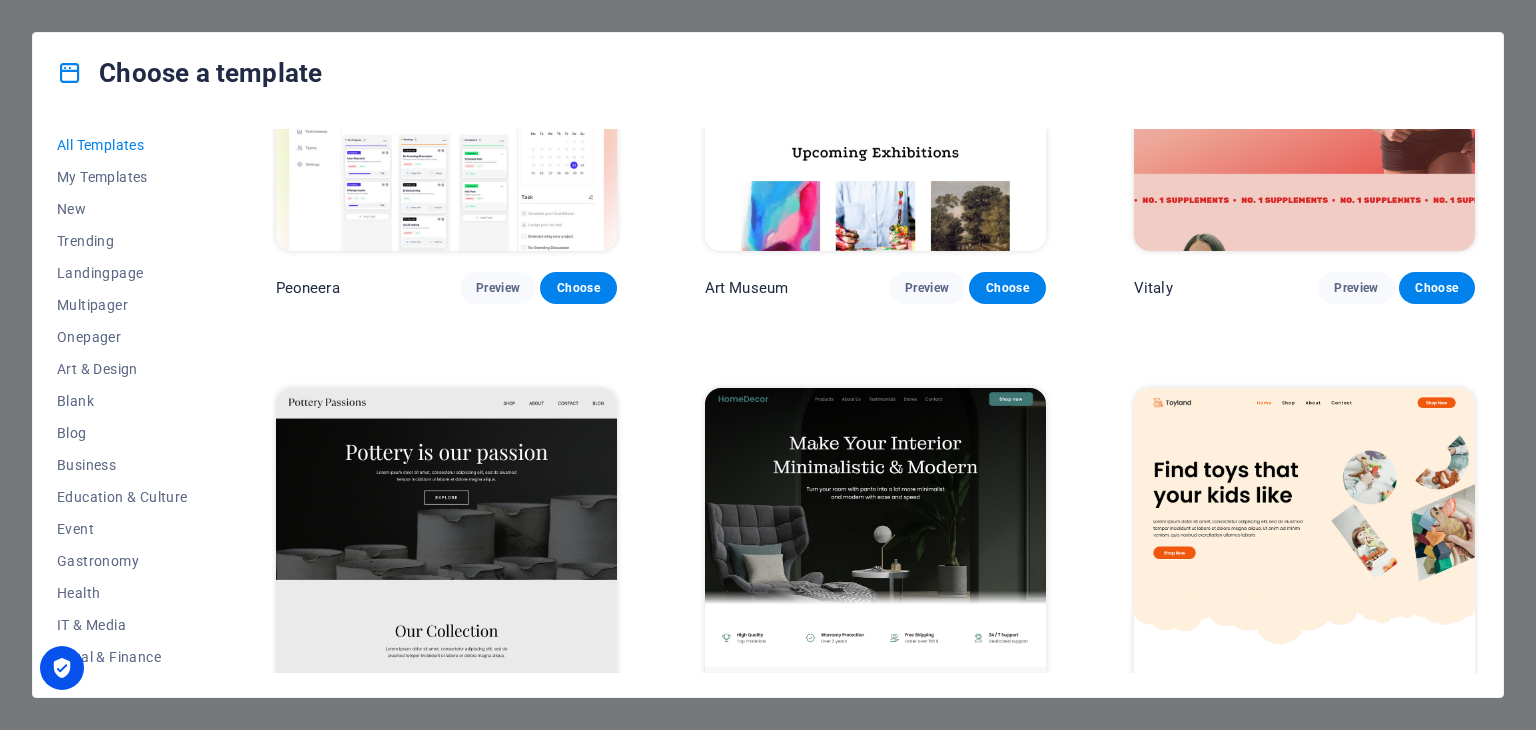 click at bounding box center (875, 545) 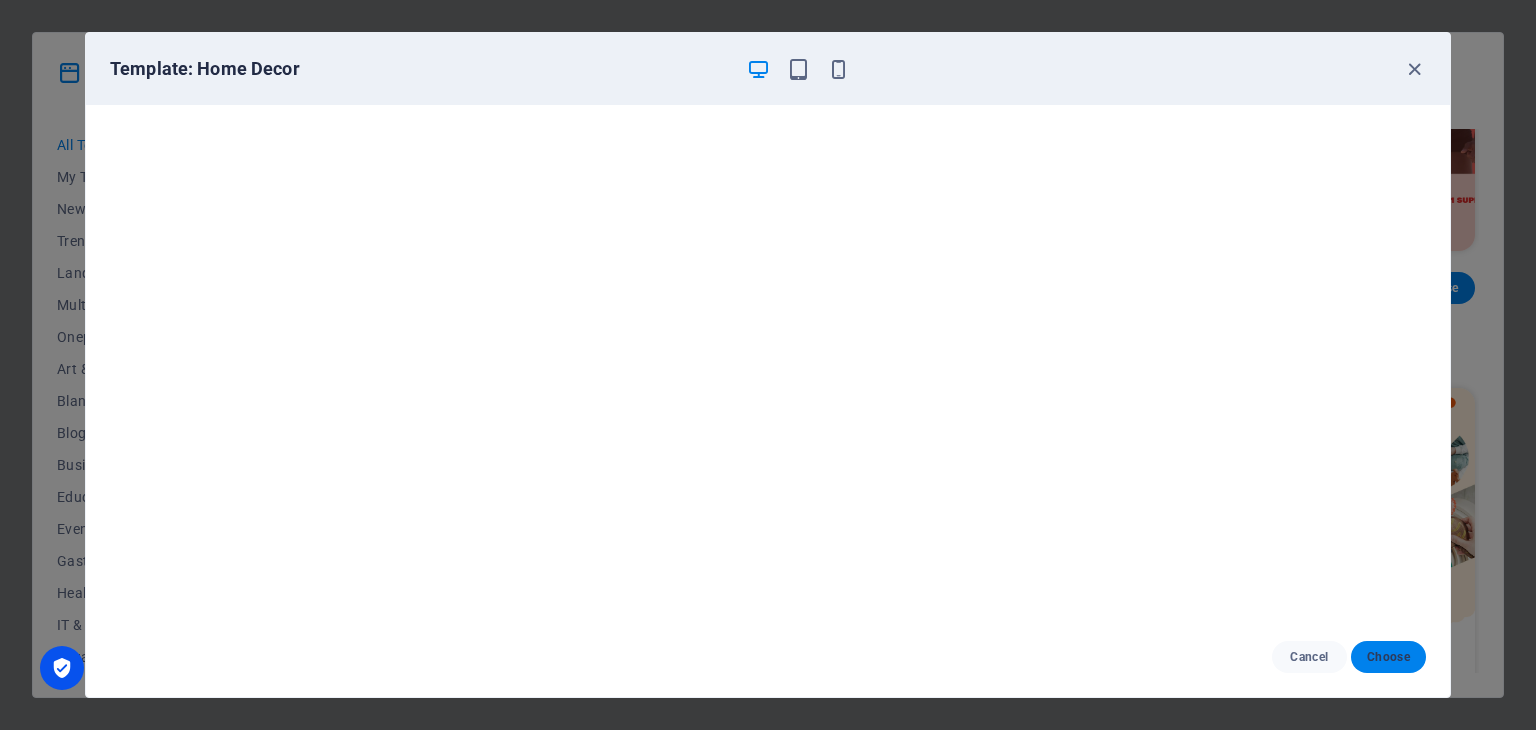 click on "Choose" at bounding box center [1388, 657] 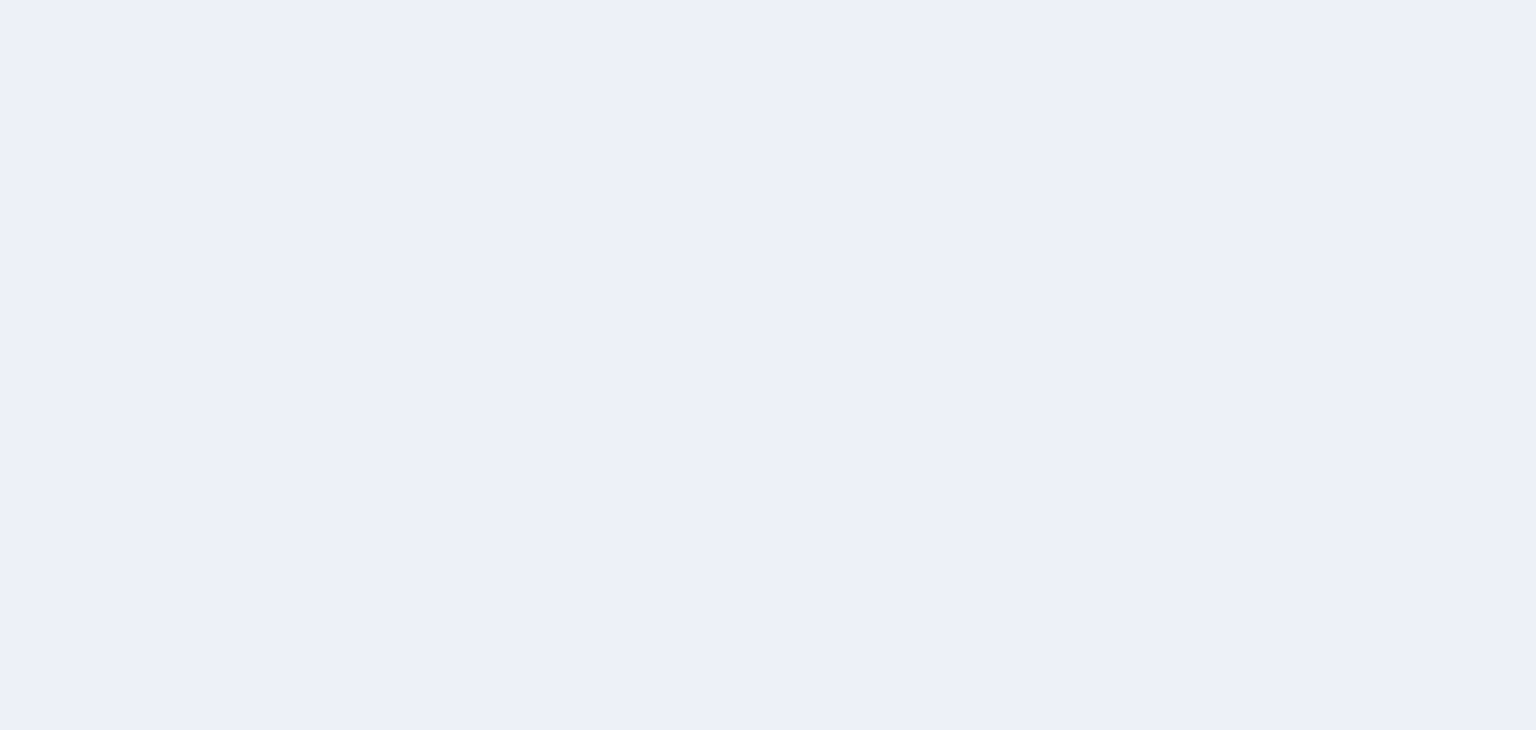 scroll, scrollTop: 0, scrollLeft: 0, axis: both 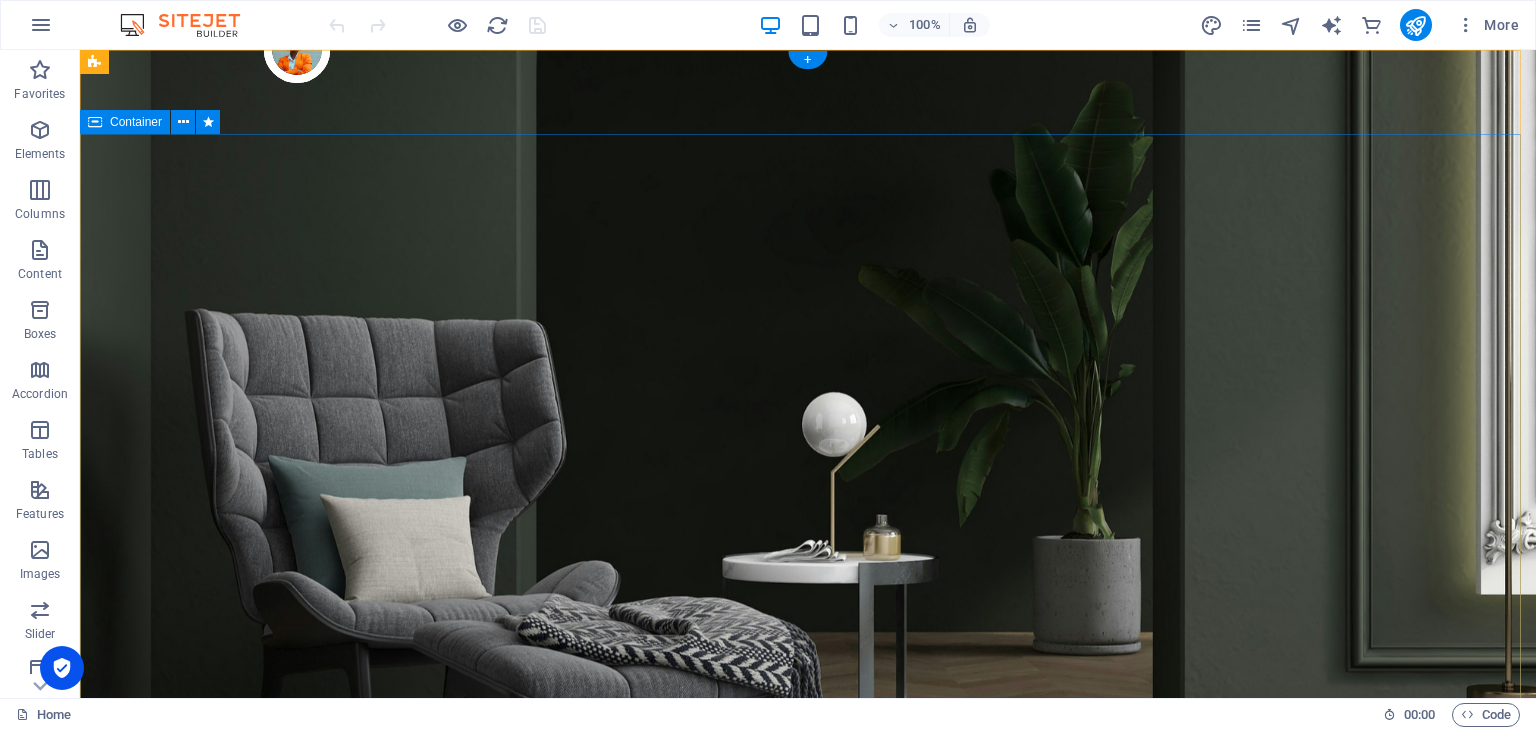 click on "Make Your Interior Minimalistic & Modern Turn your room with panto into a lot more minimalist and modern with ease and speed" at bounding box center (808, 1206) 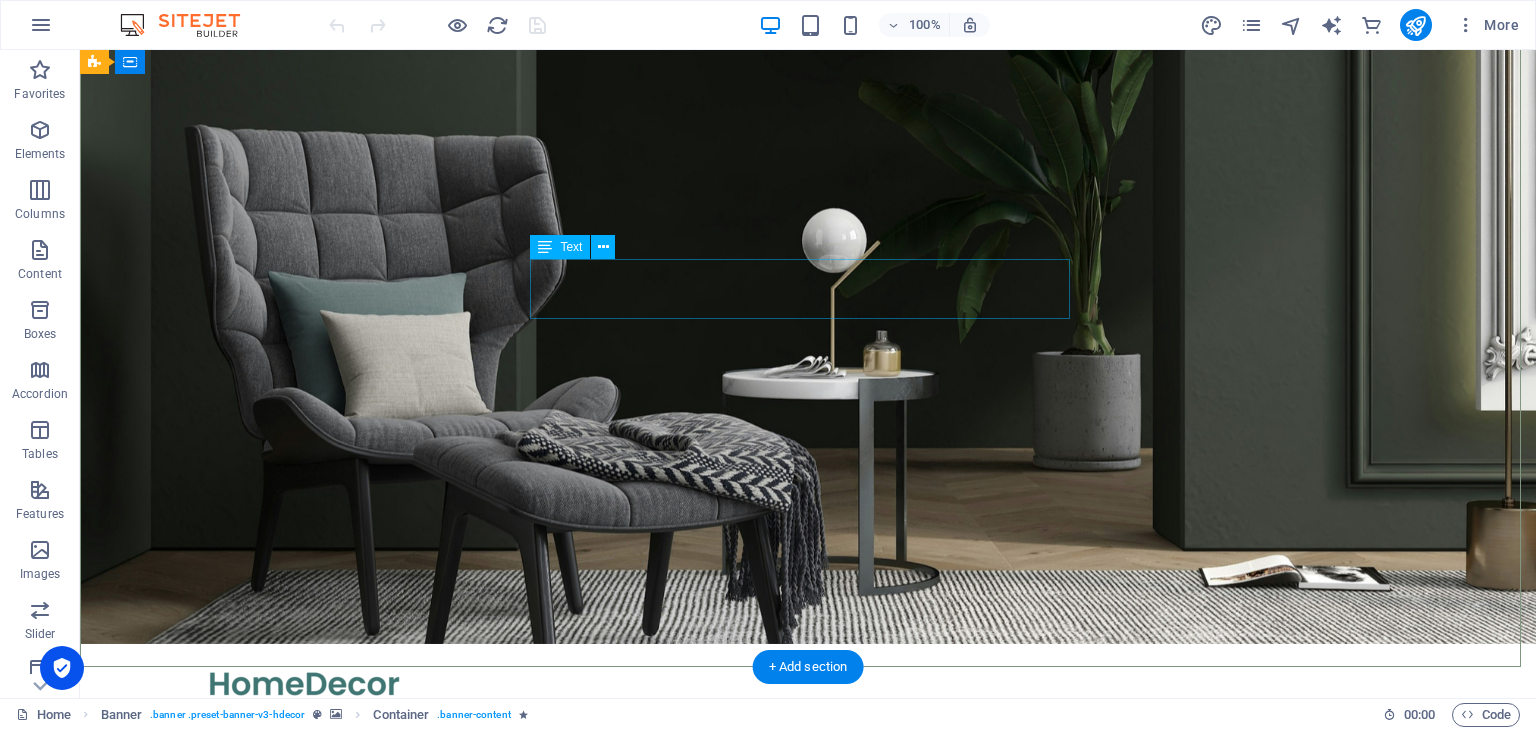 scroll, scrollTop: 180, scrollLeft: 0, axis: vertical 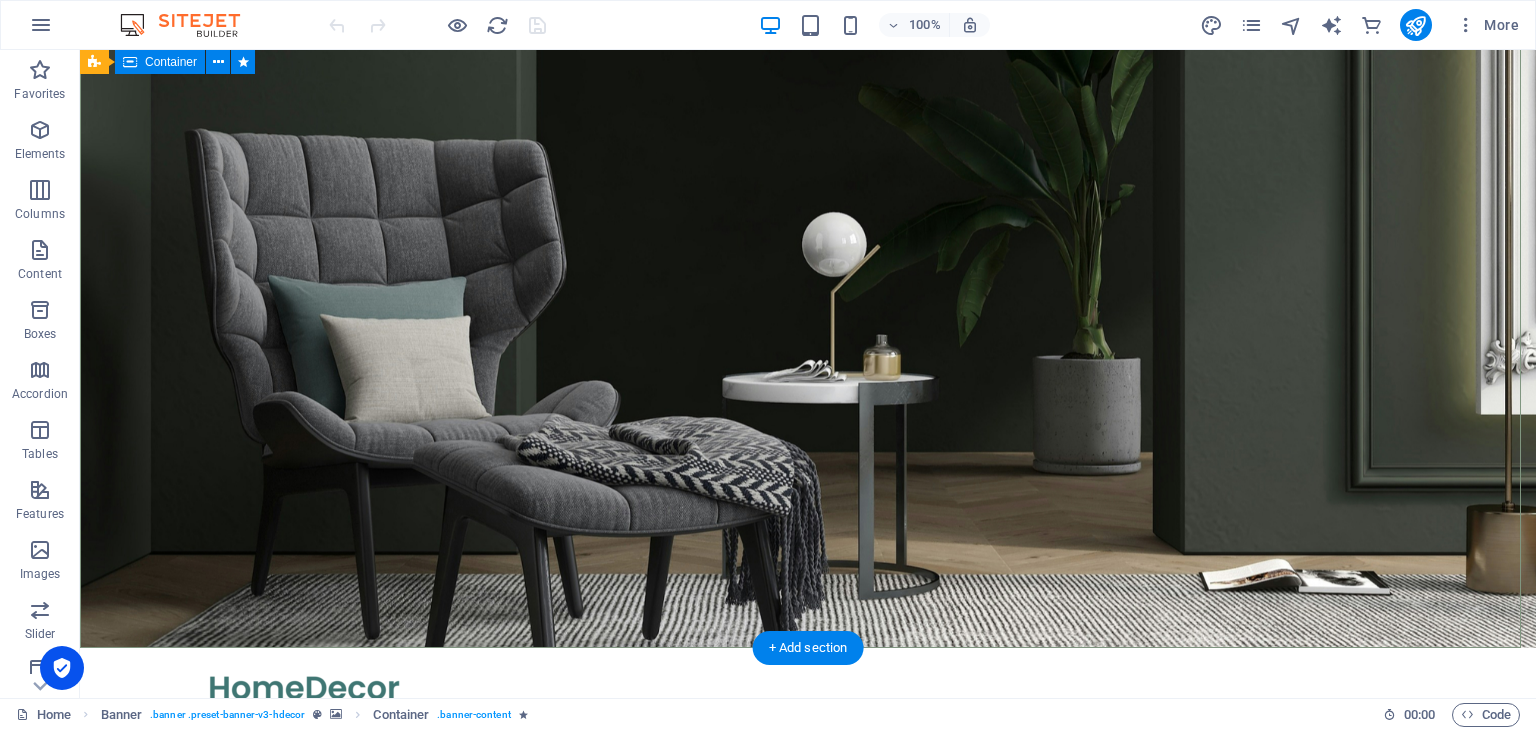 click on "Make Your Interior Minimalistic & Modern Turn your room with panto into a lot more minimalist and modern with ease and speed" at bounding box center (808, 1026) 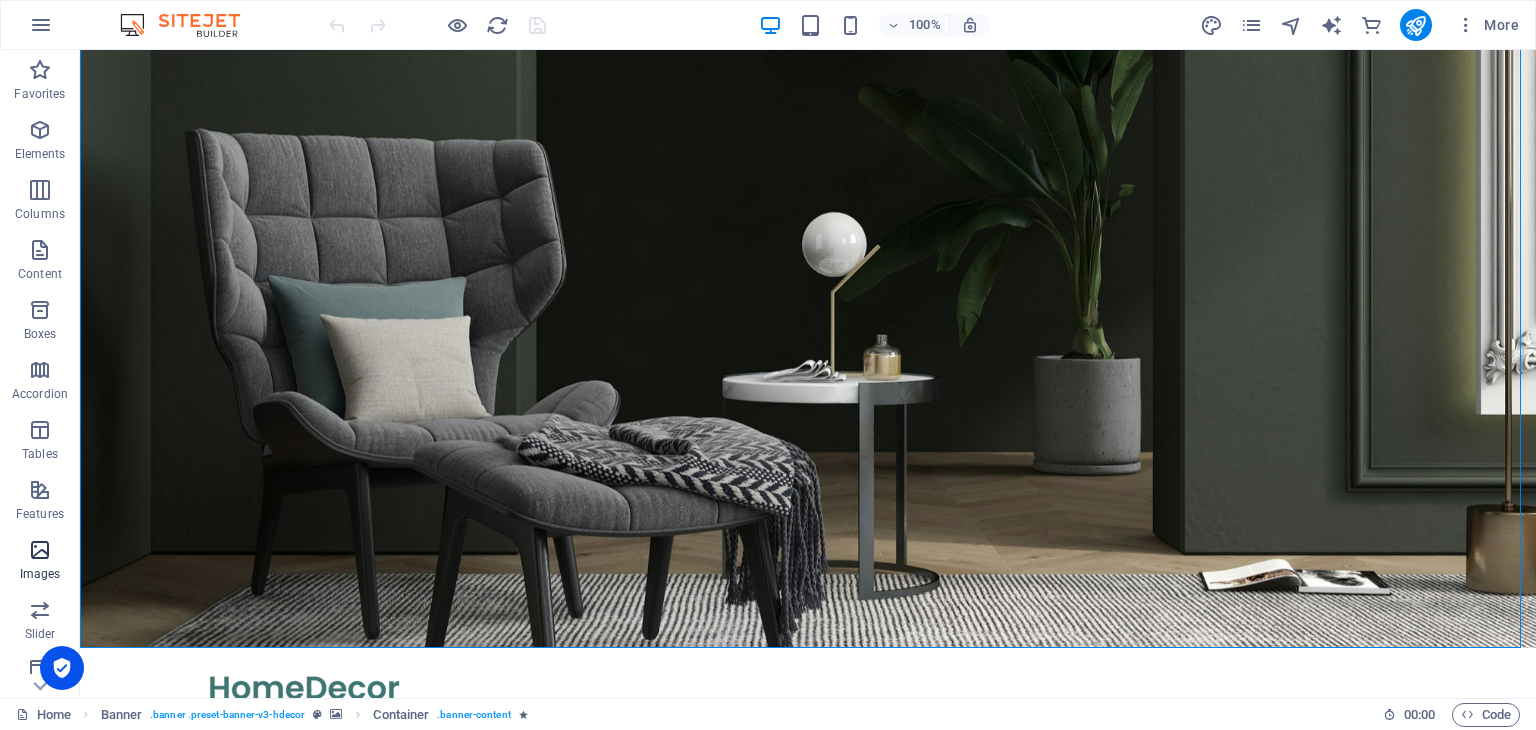 click on "Images" at bounding box center (40, 562) 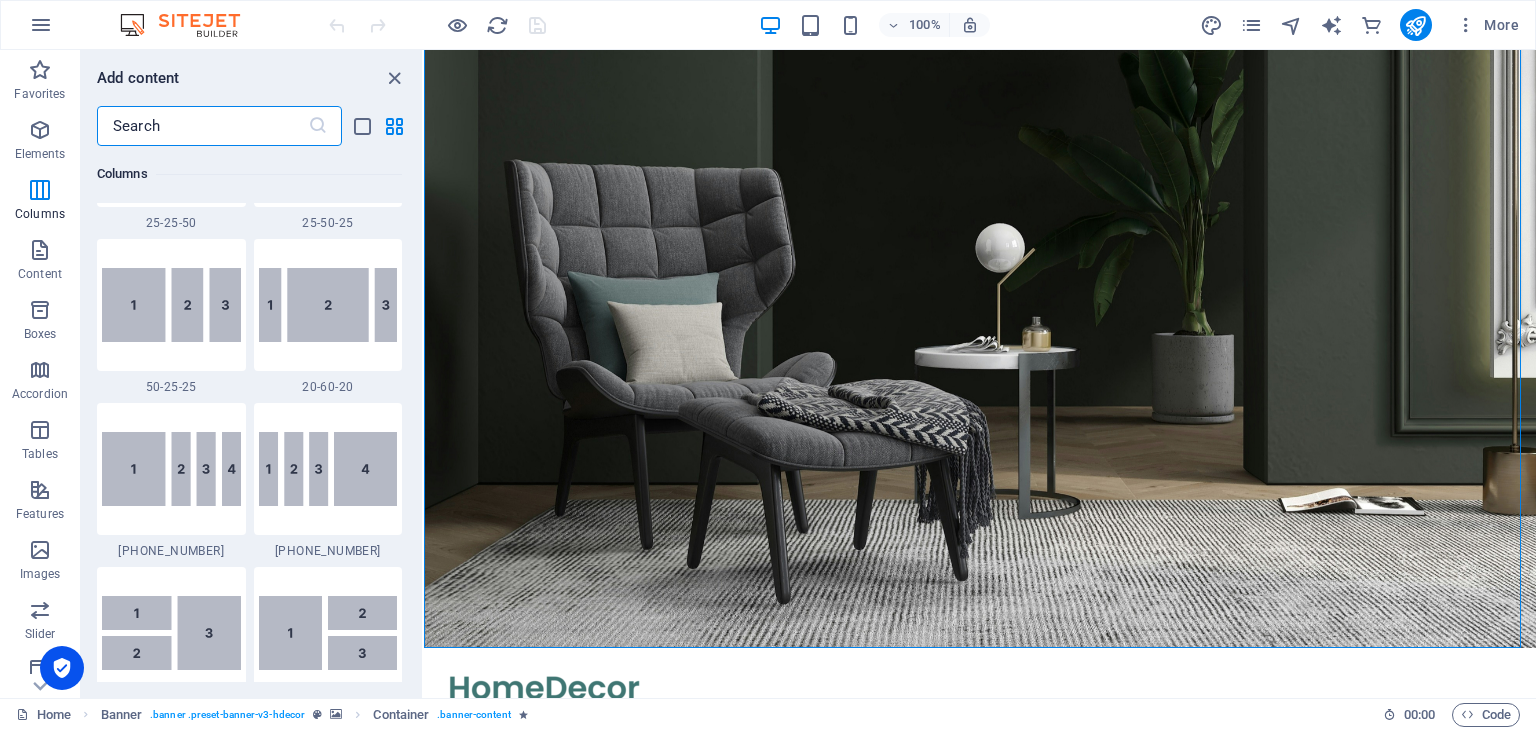 scroll, scrollTop: 2100, scrollLeft: 0, axis: vertical 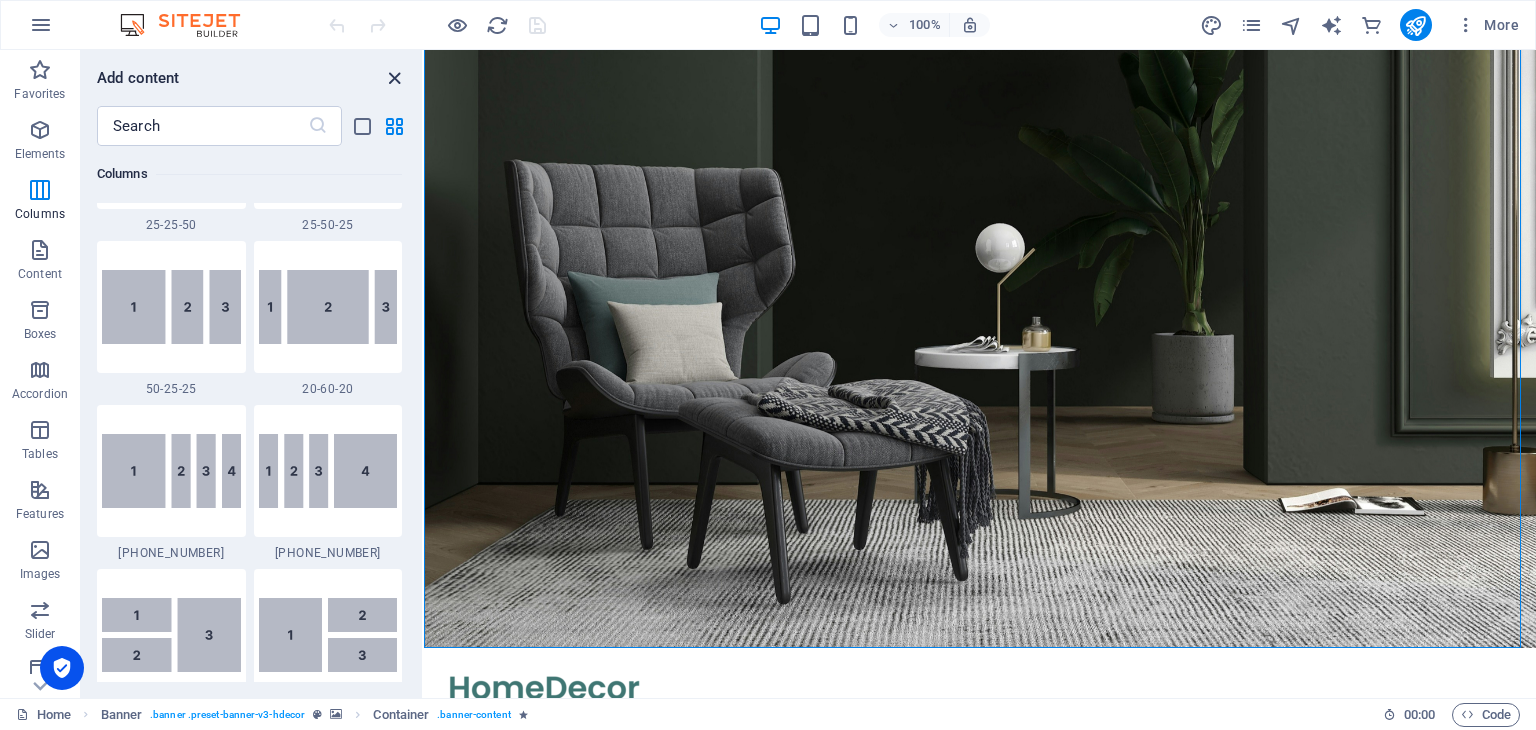click at bounding box center [394, 78] 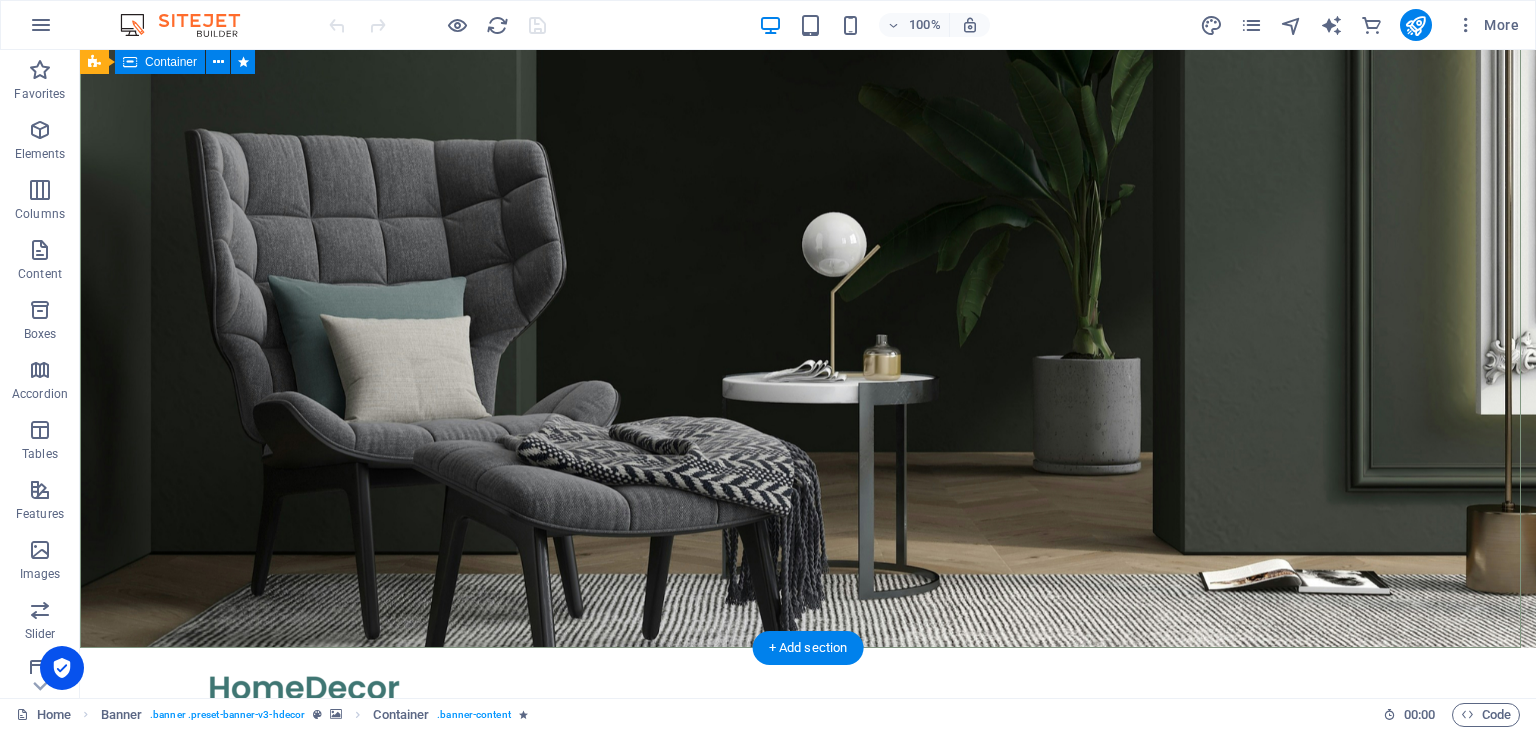 scroll, scrollTop: 0, scrollLeft: 0, axis: both 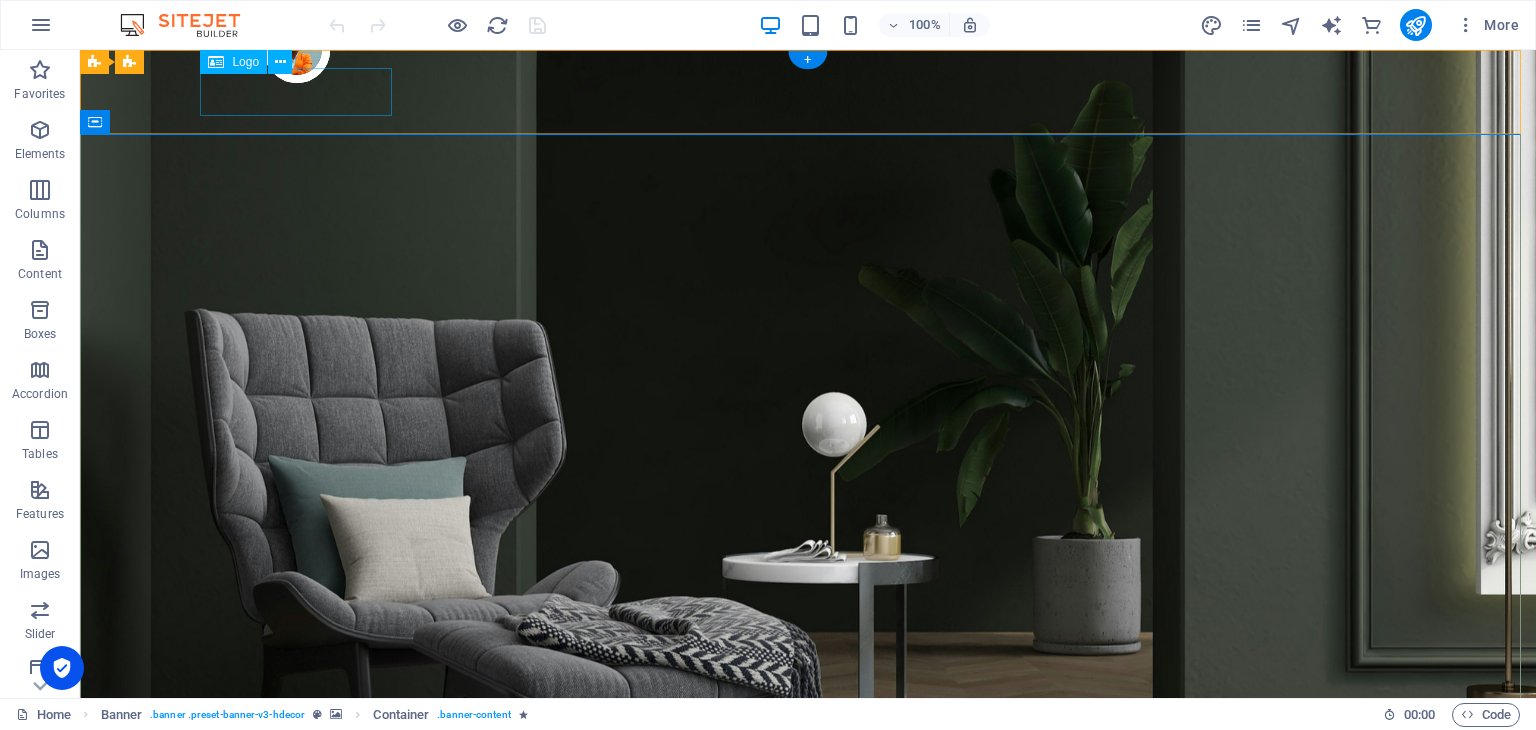 click at bounding box center (808, 868) 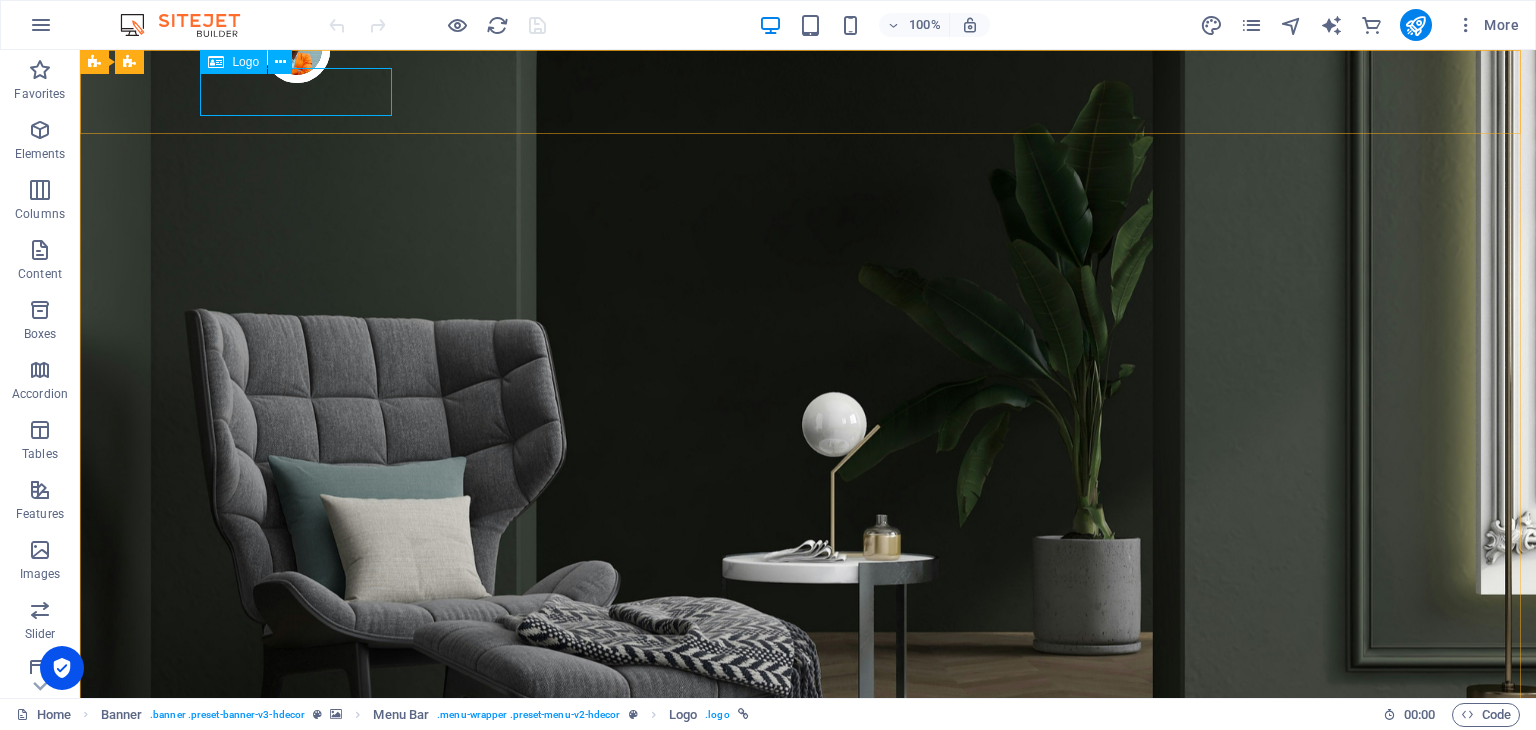 click on "Logo" at bounding box center (245, 62) 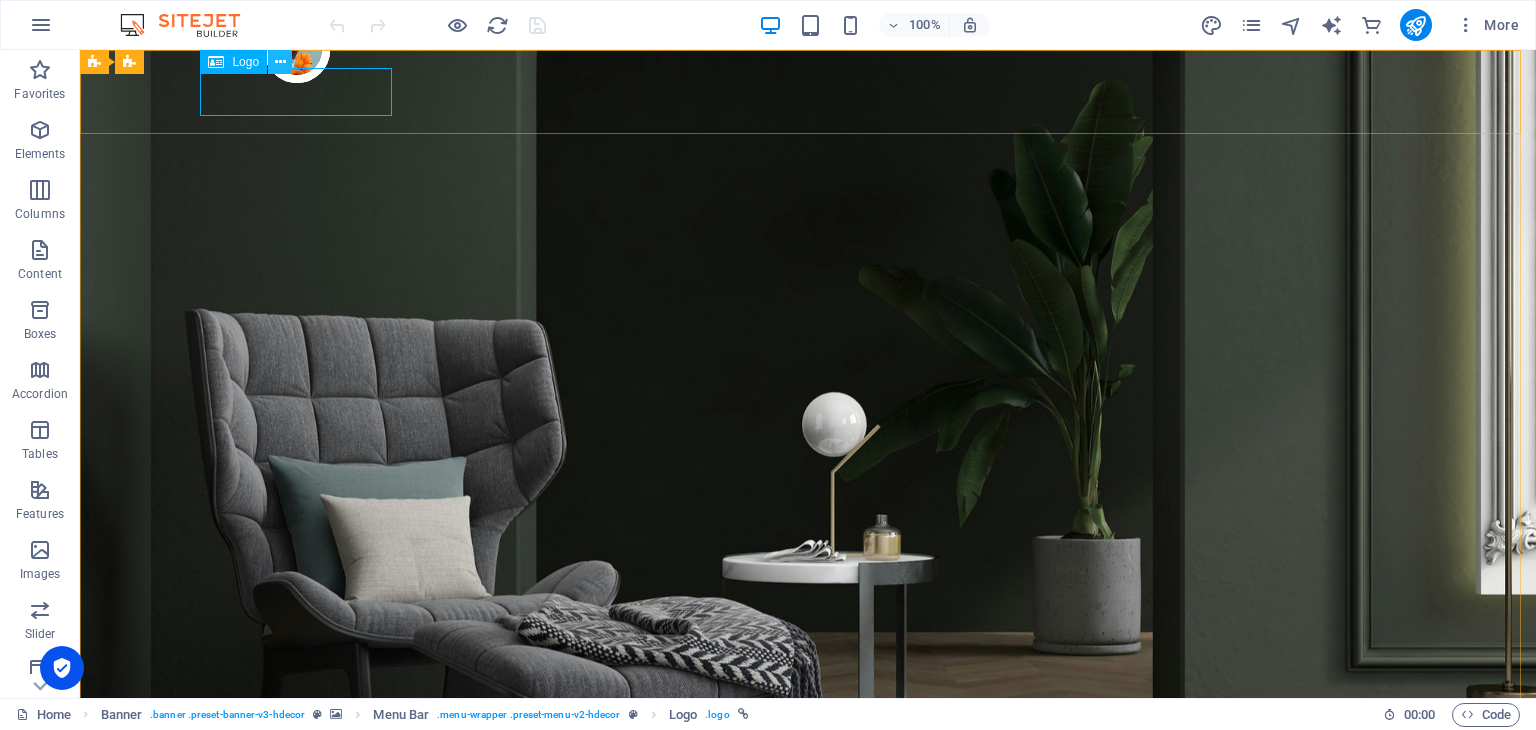 click at bounding box center (280, 62) 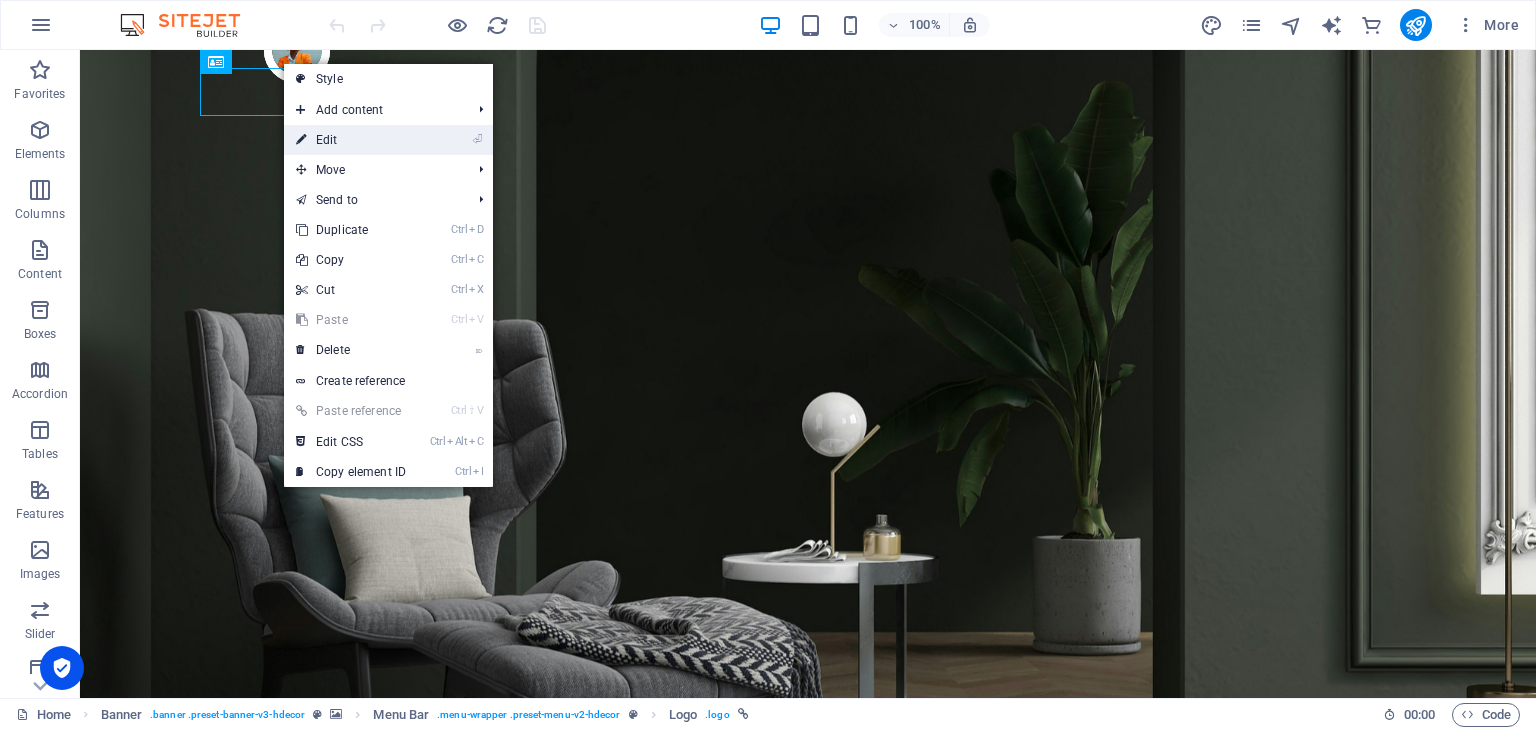 click on "⏎  Edit" at bounding box center (351, 140) 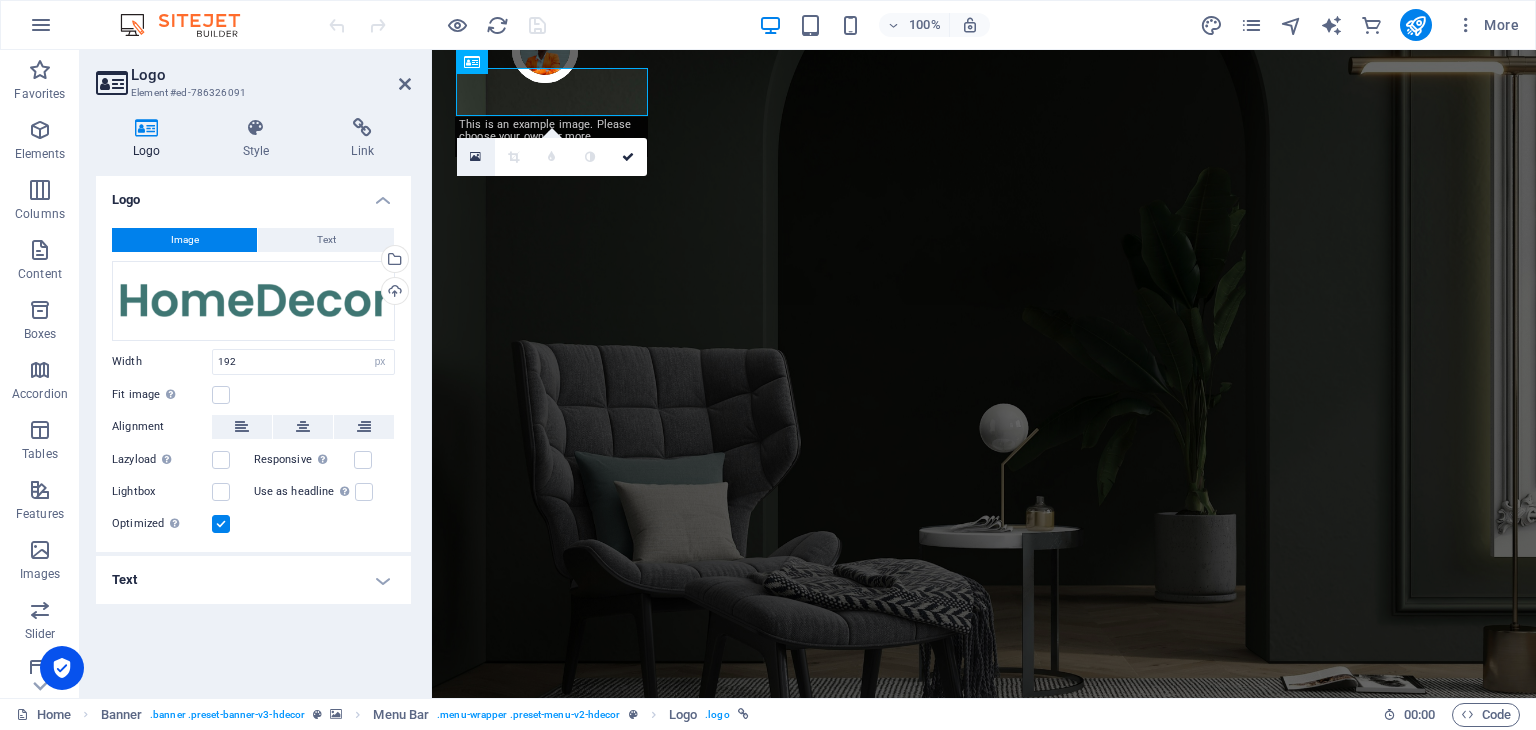 click at bounding box center (475, 157) 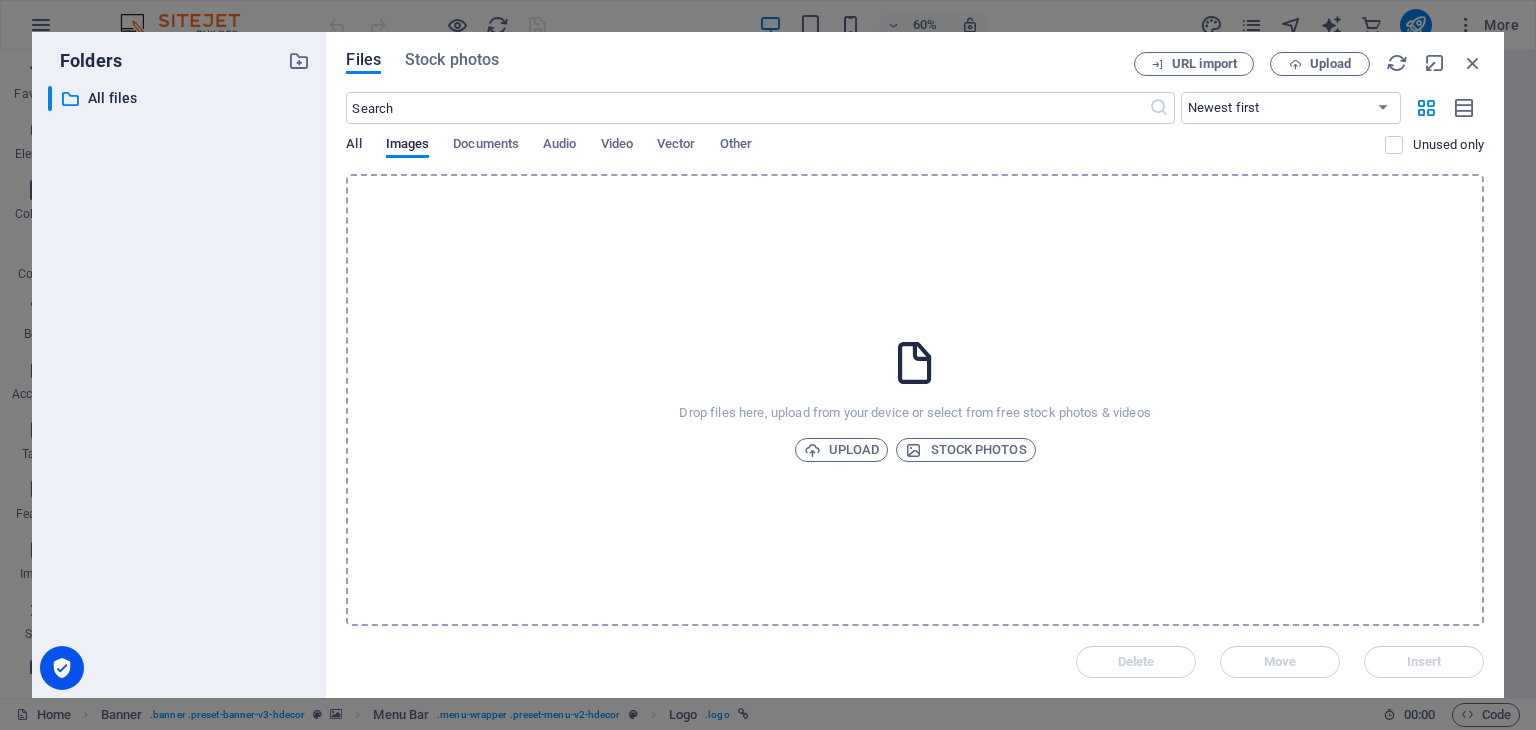 click on "All" at bounding box center (353, 146) 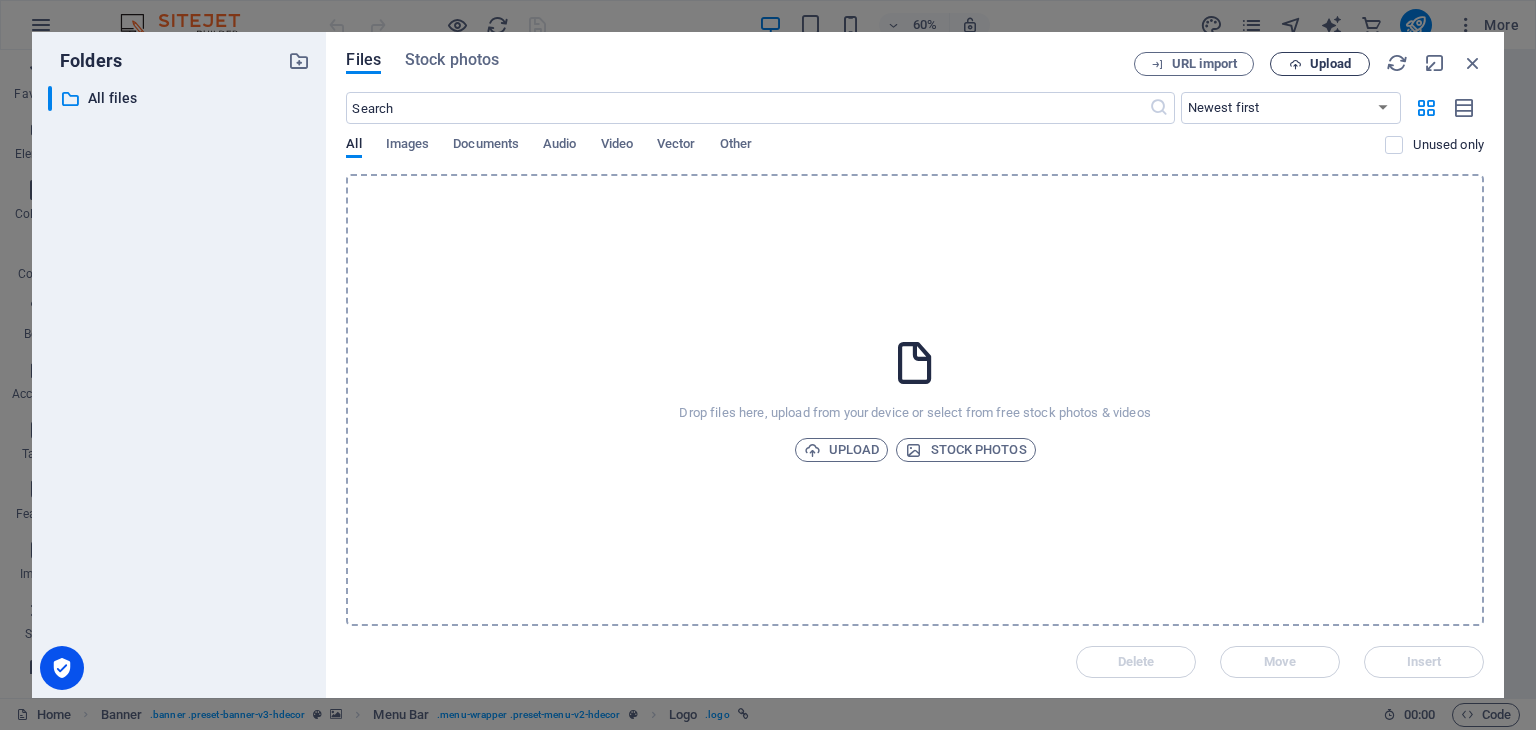 click on "Upload" at bounding box center [1320, 64] 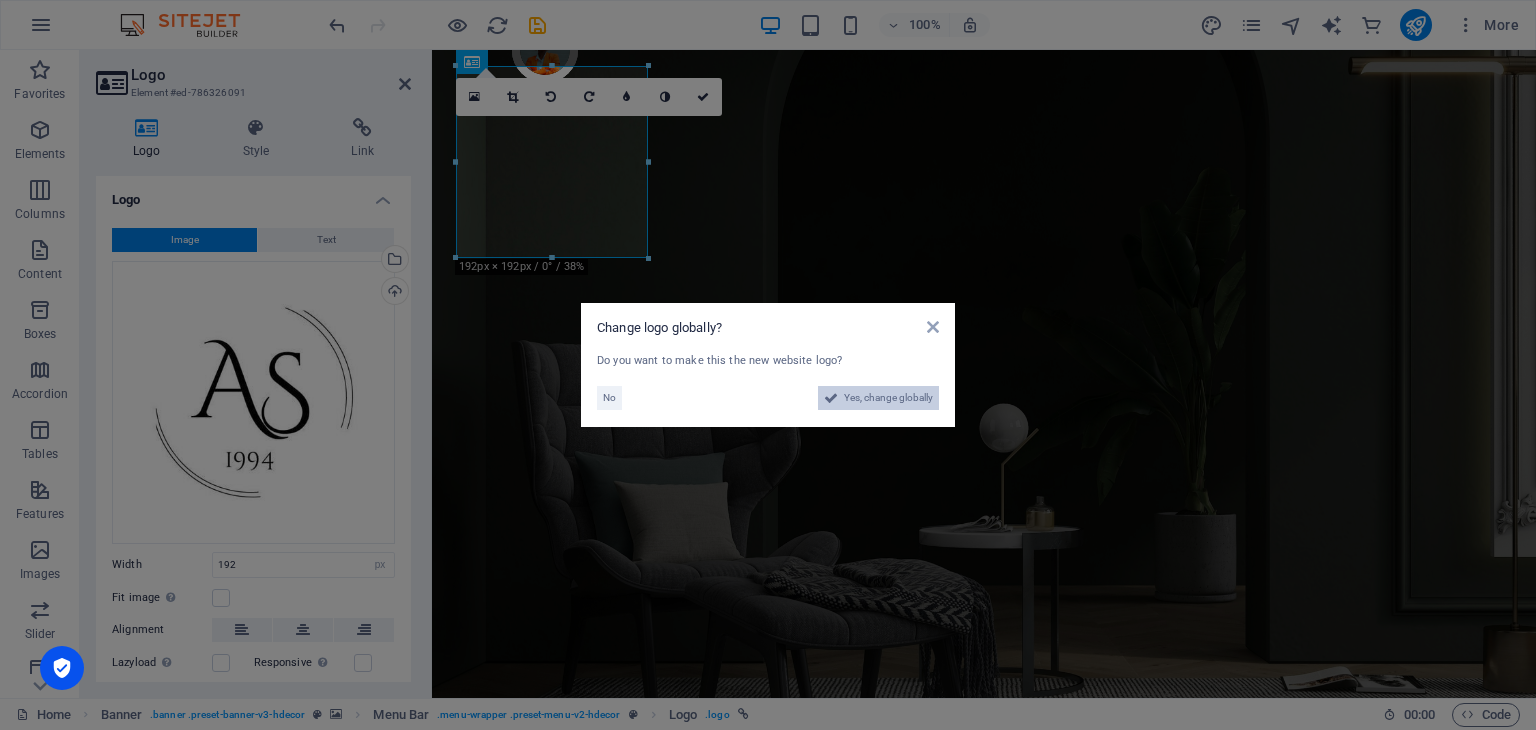 click on "Yes, change globally" at bounding box center [888, 398] 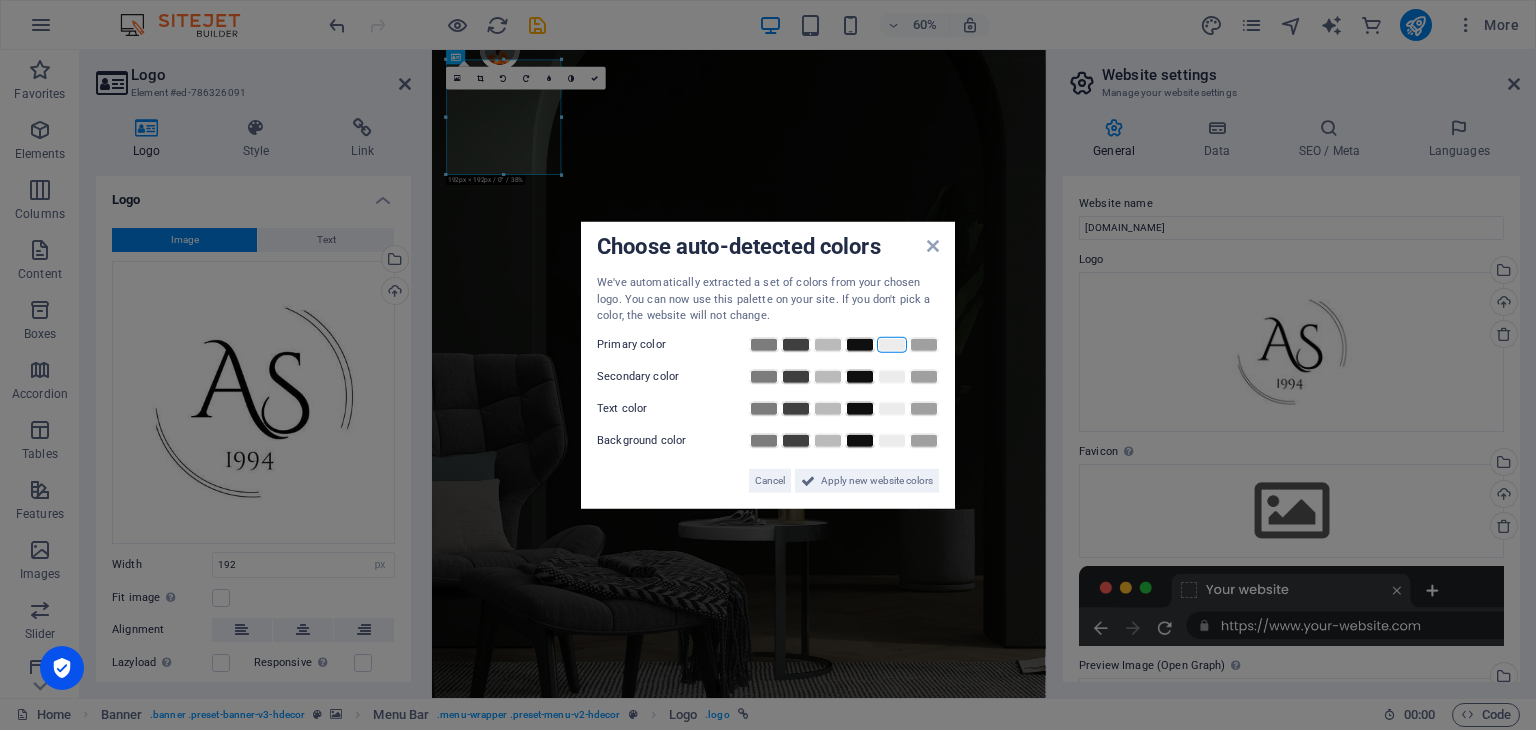 click at bounding box center (892, 344) 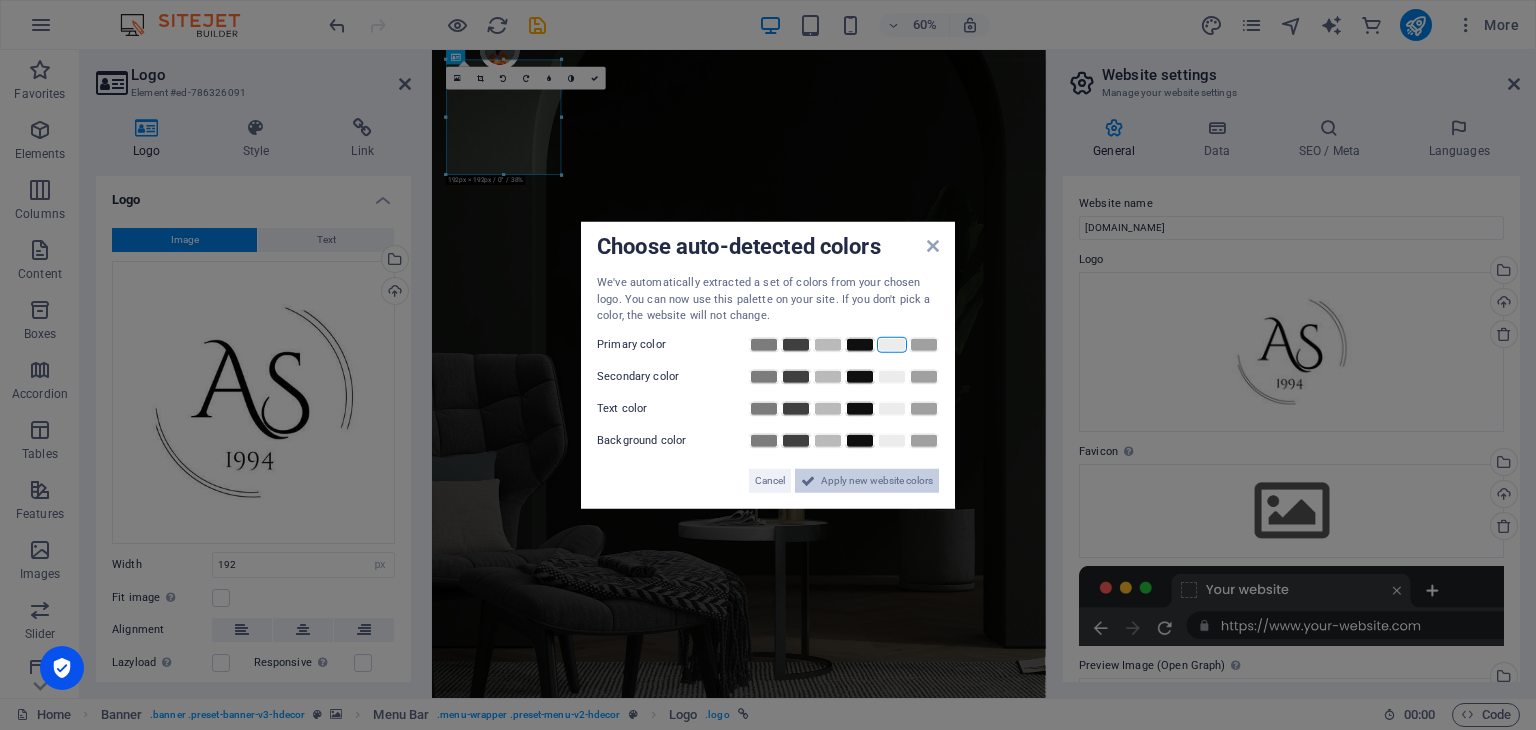 click on "Apply new website colors" at bounding box center (877, 480) 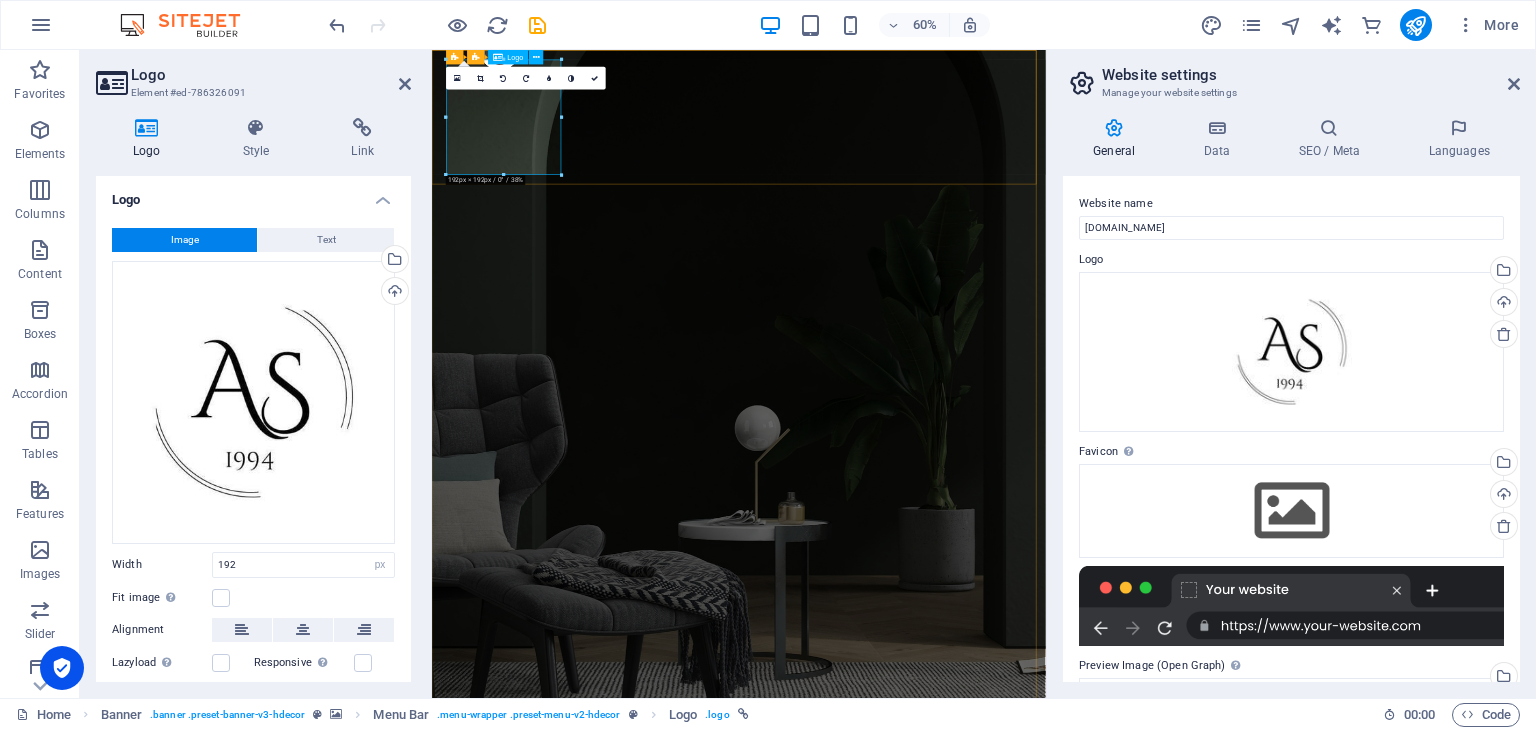click at bounding box center [943, 1457] 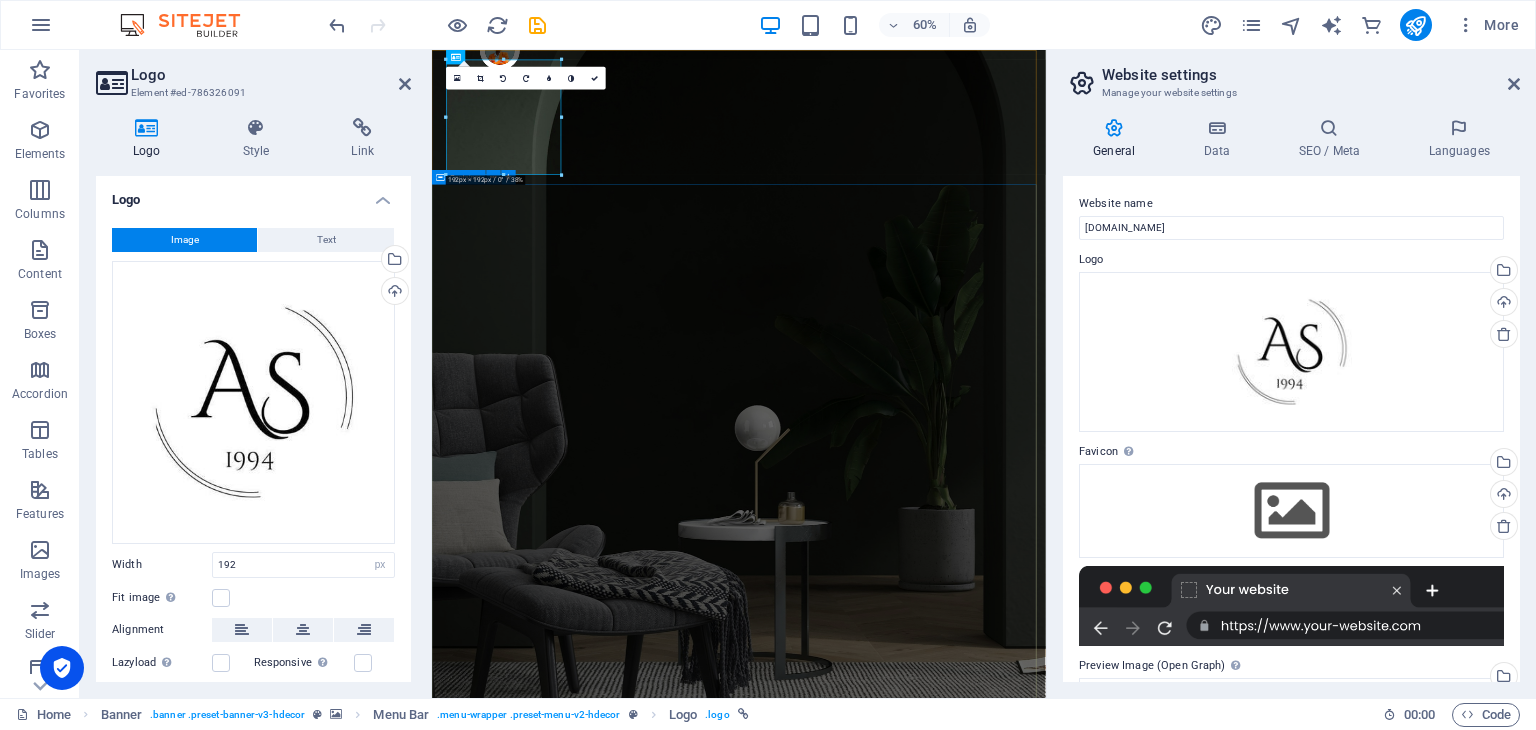 click on "Make Your Interior Minimalistic & Modern Turn your room with panto into a lot more minimalist and modern with ease and speed" at bounding box center [943, 1867] 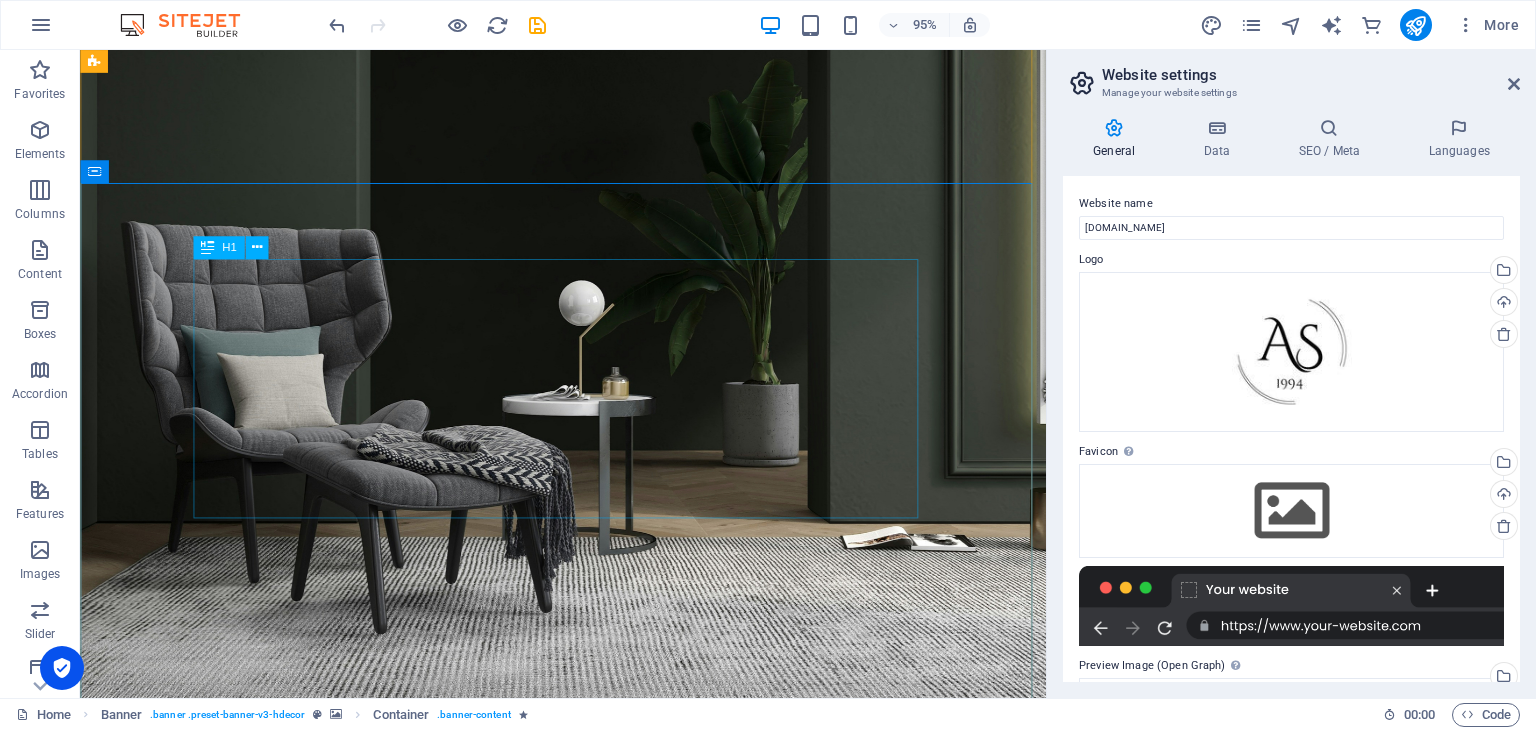 scroll, scrollTop: 84, scrollLeft: 0, axis: vertical 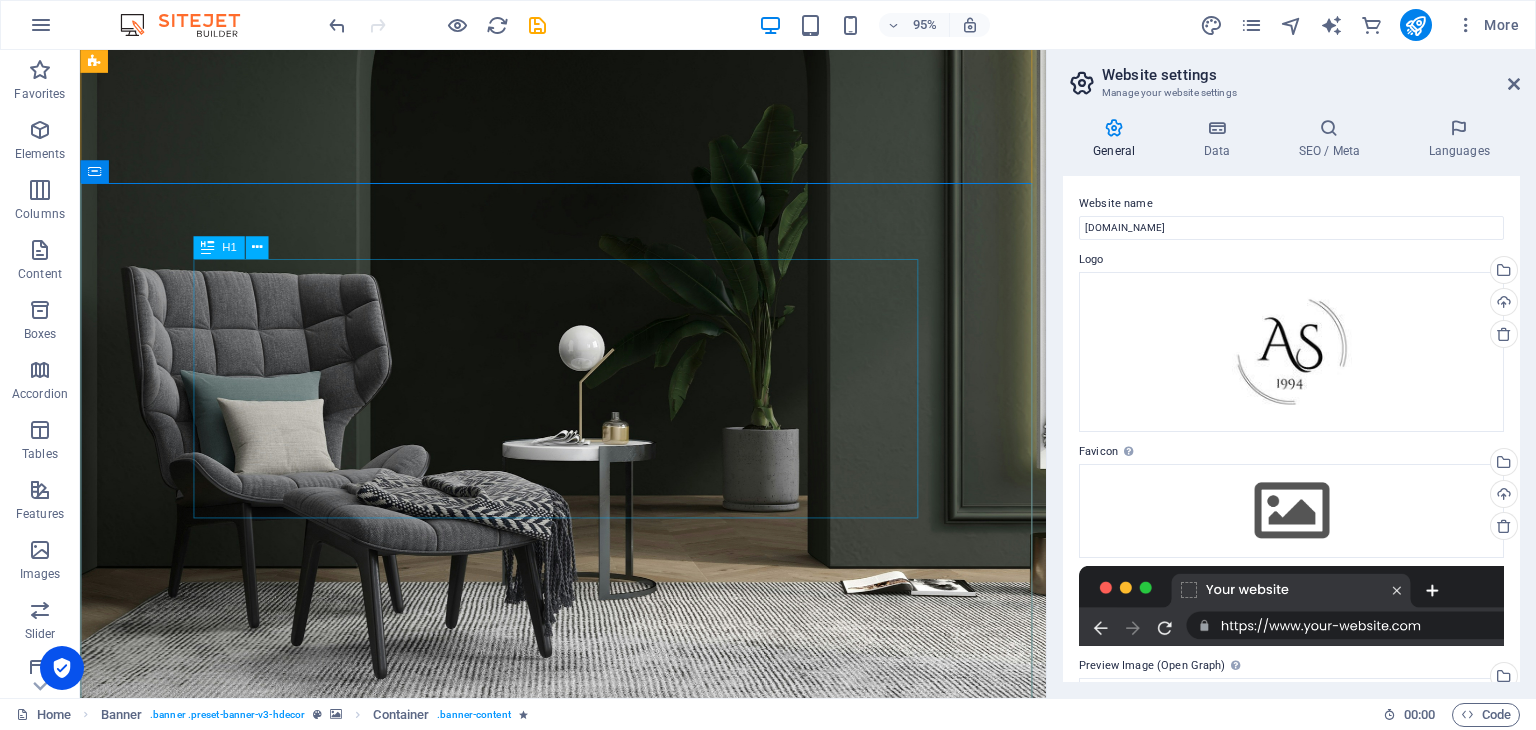 click on "Make Your Interior Minimalistic & Modern" at bounding box center (588, 1279) 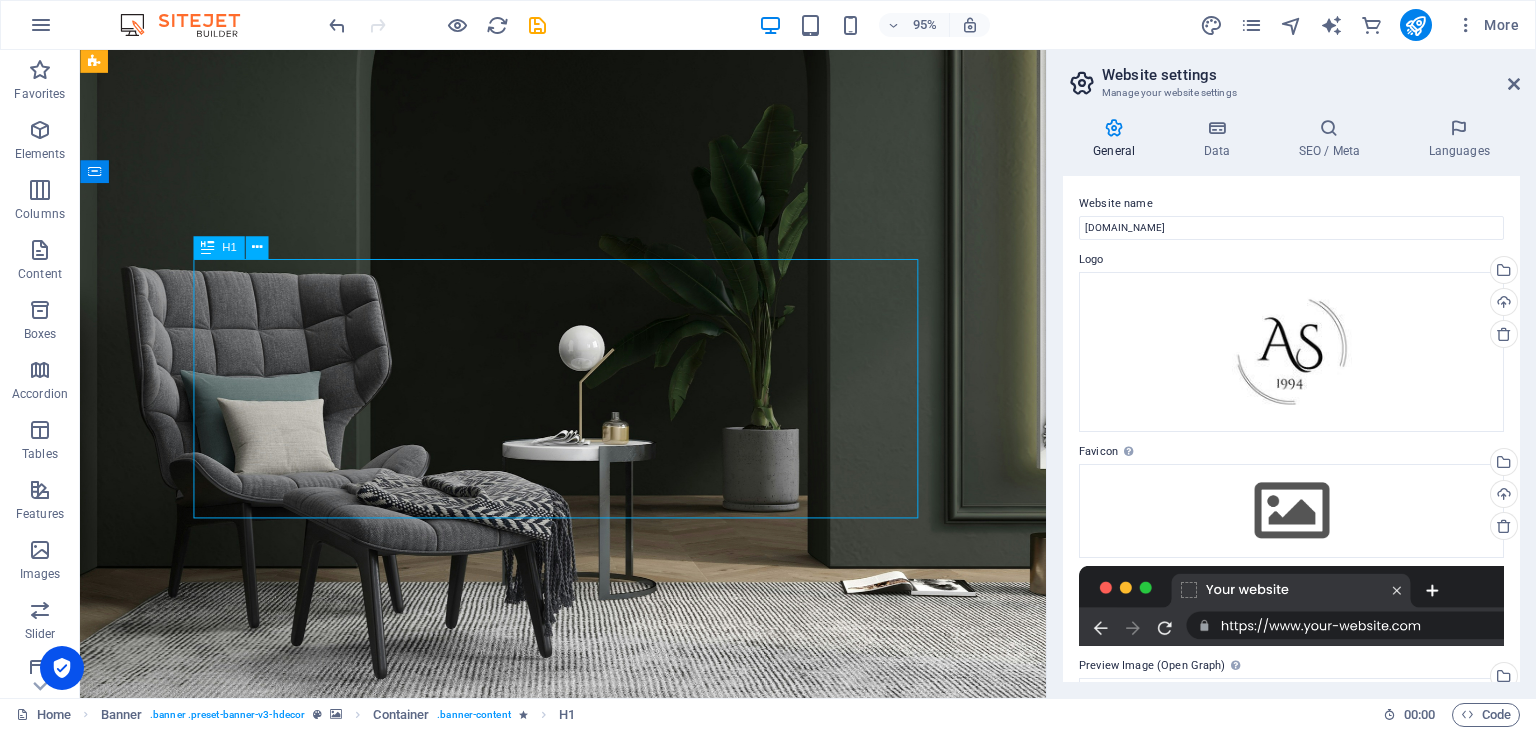 click on "Make Your Interior Minimalistic & Modern" at bounding box center [588, 1279] 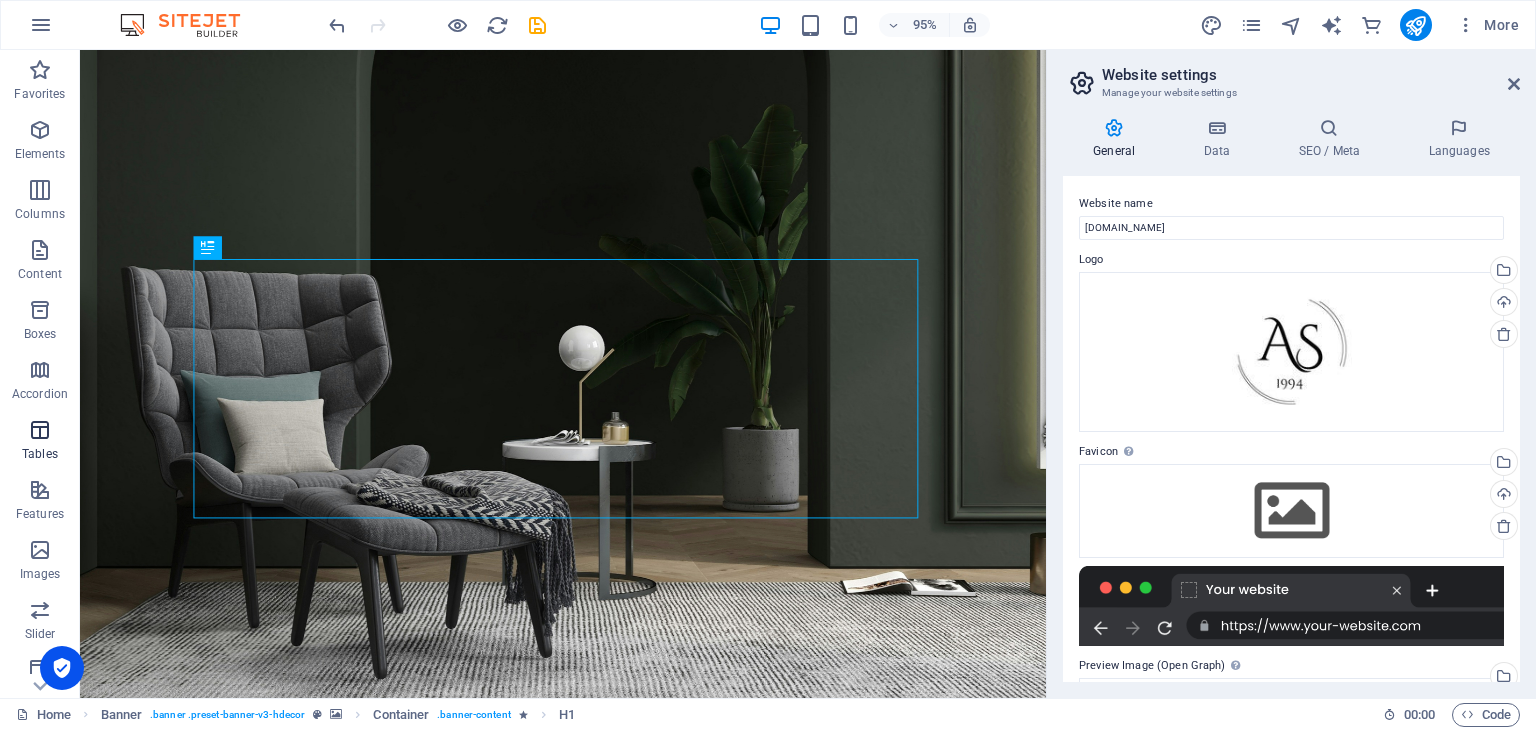 click at bounding box center (40, 430) 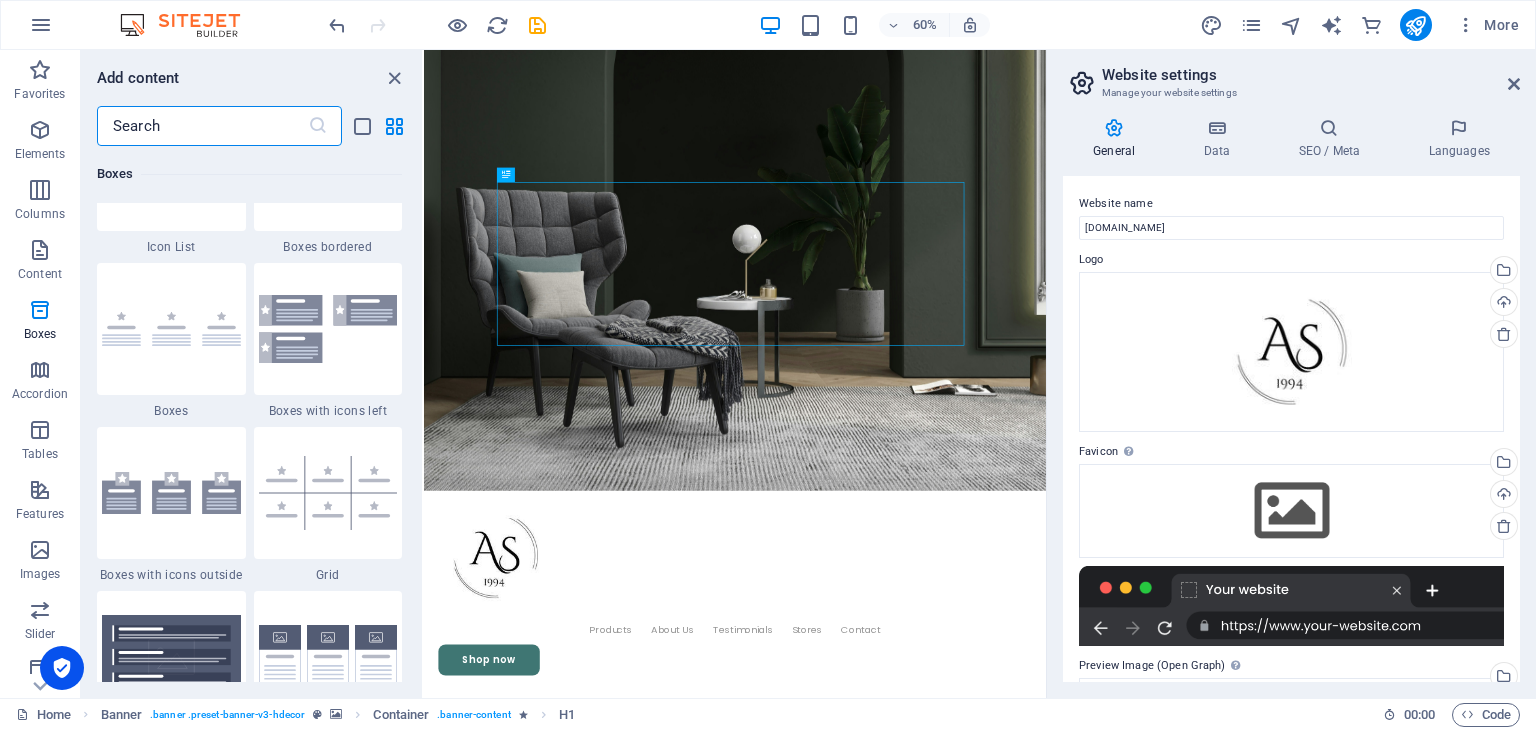 scroll, scrollTop: 5164, scrollLeft: 0, axis: vertical 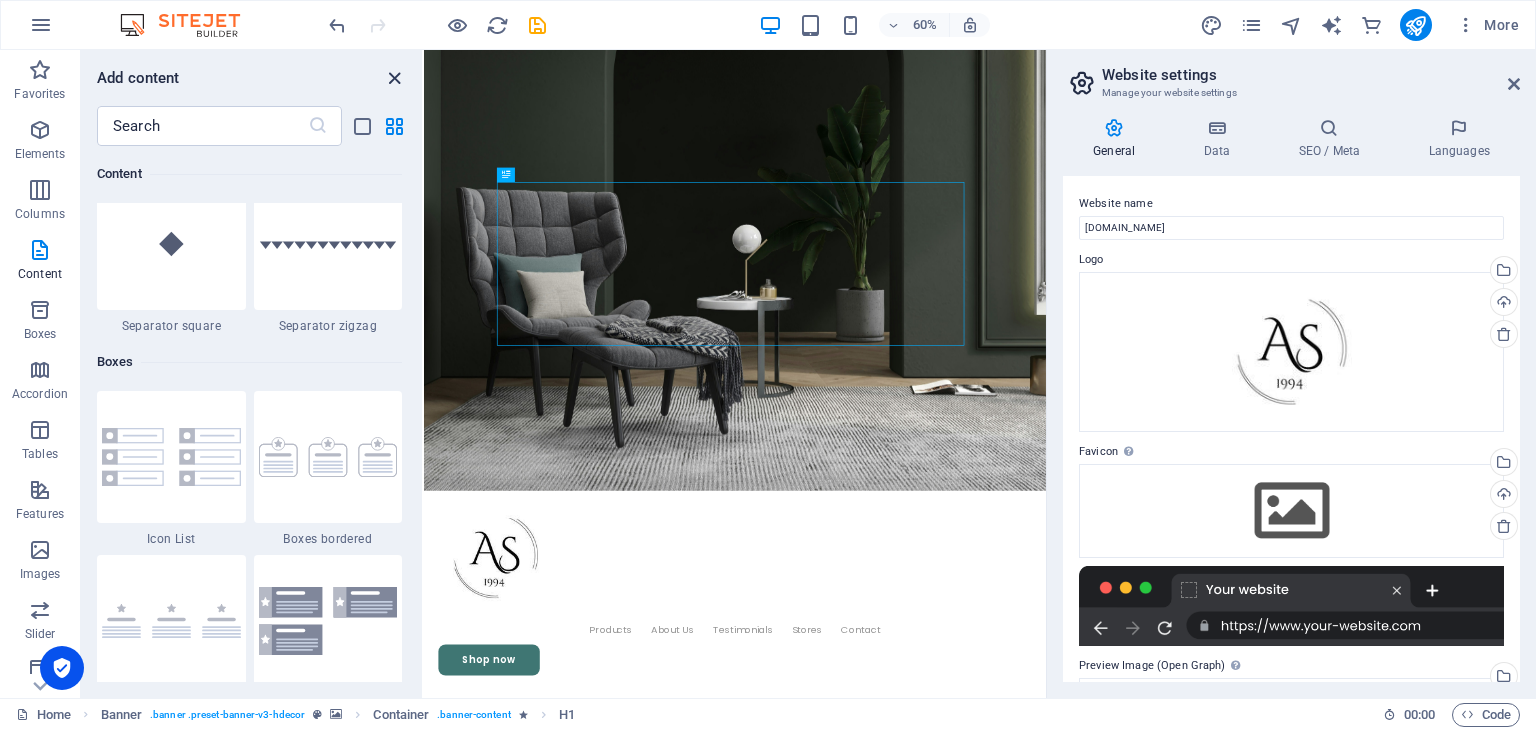 click at bounding box center [394, 78] 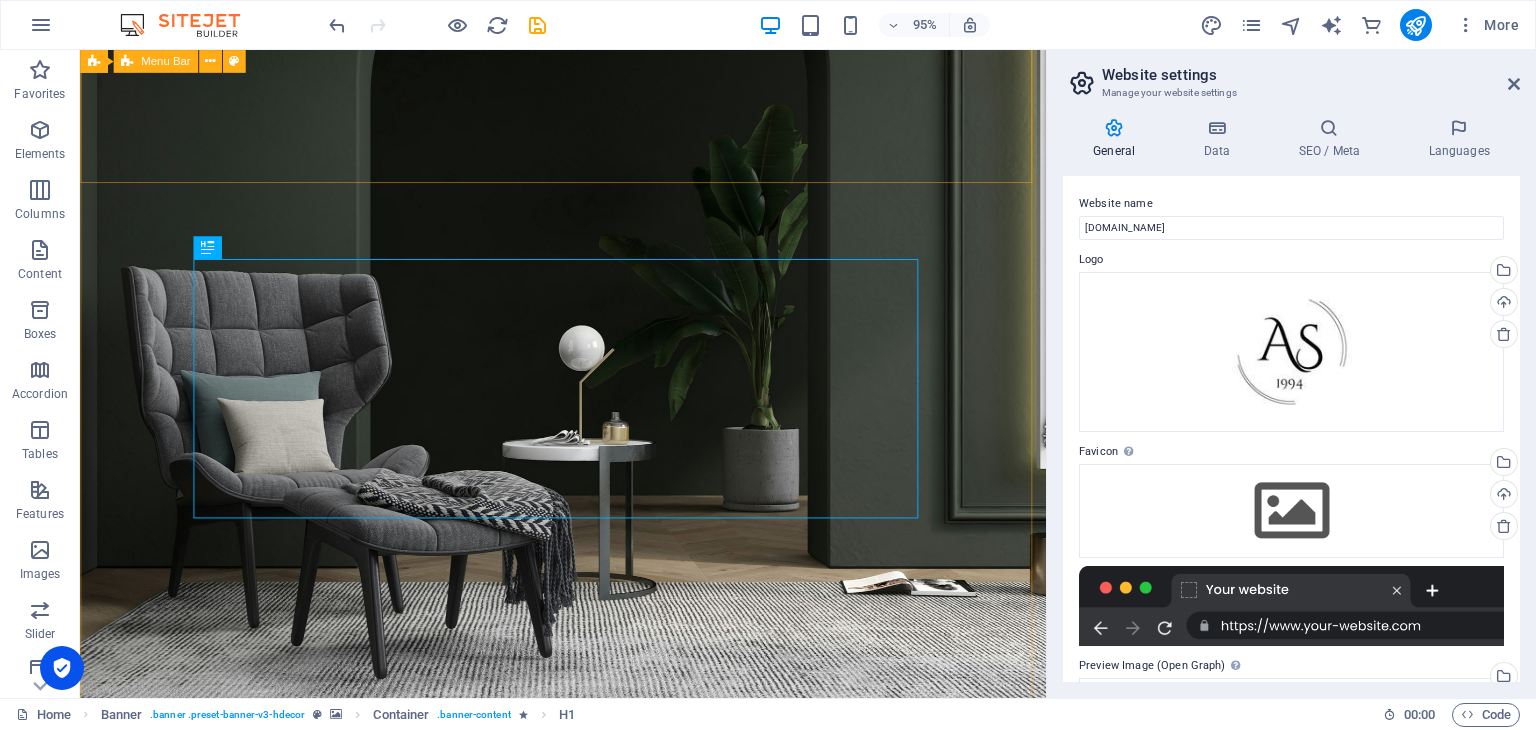 scroll, scrollTop: 0, scrollLeft: 0, axis: both 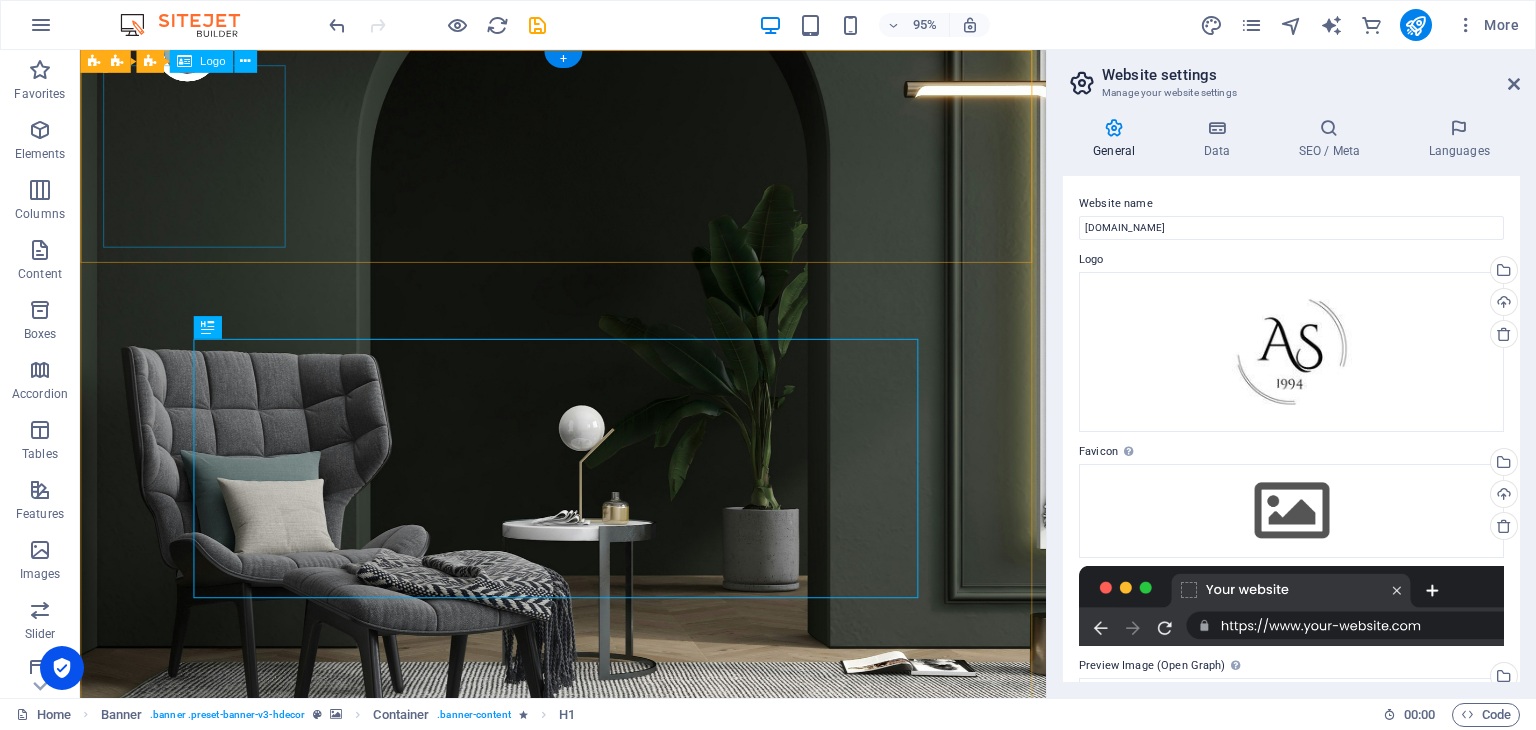 click at bounding box center (588, 980) 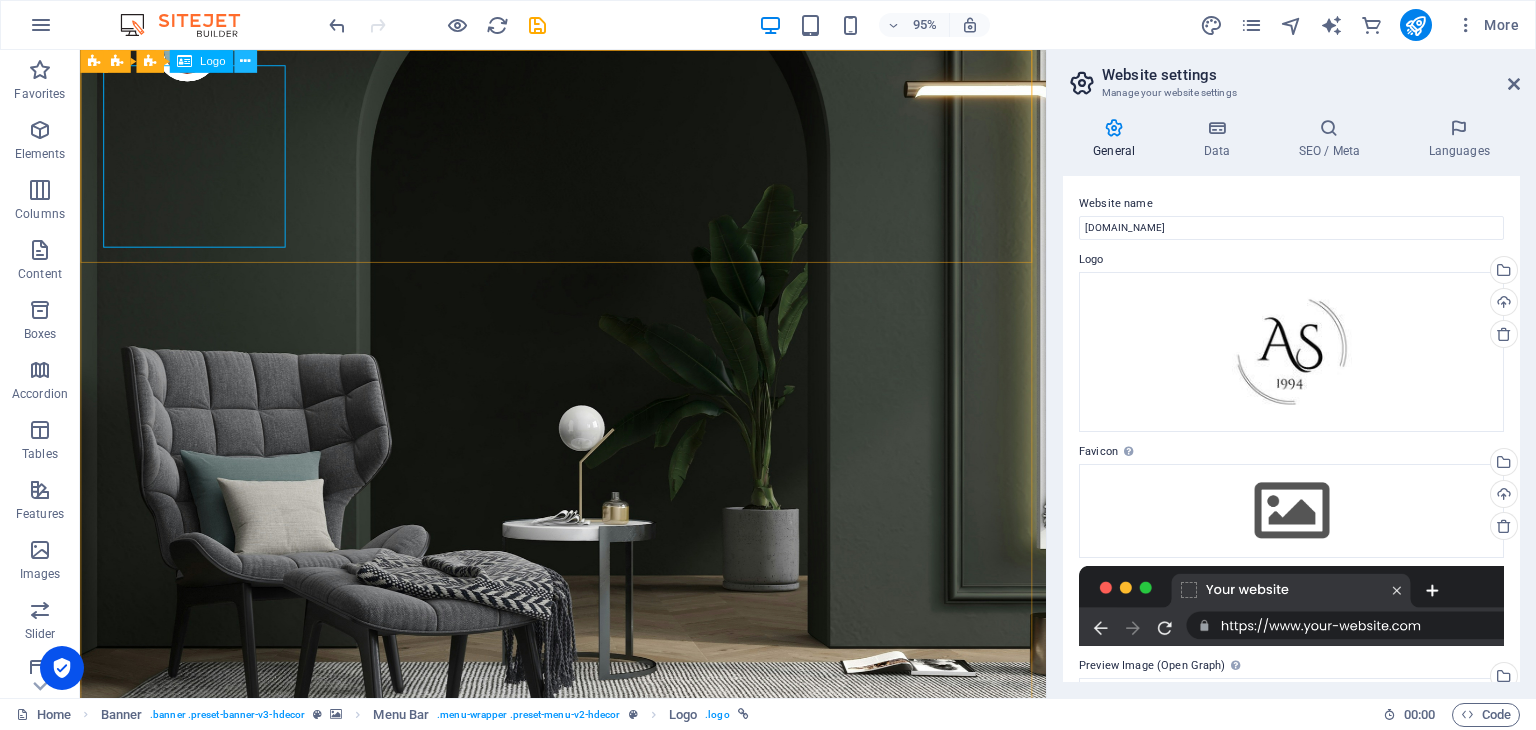 click at bounding box center (245, 61) 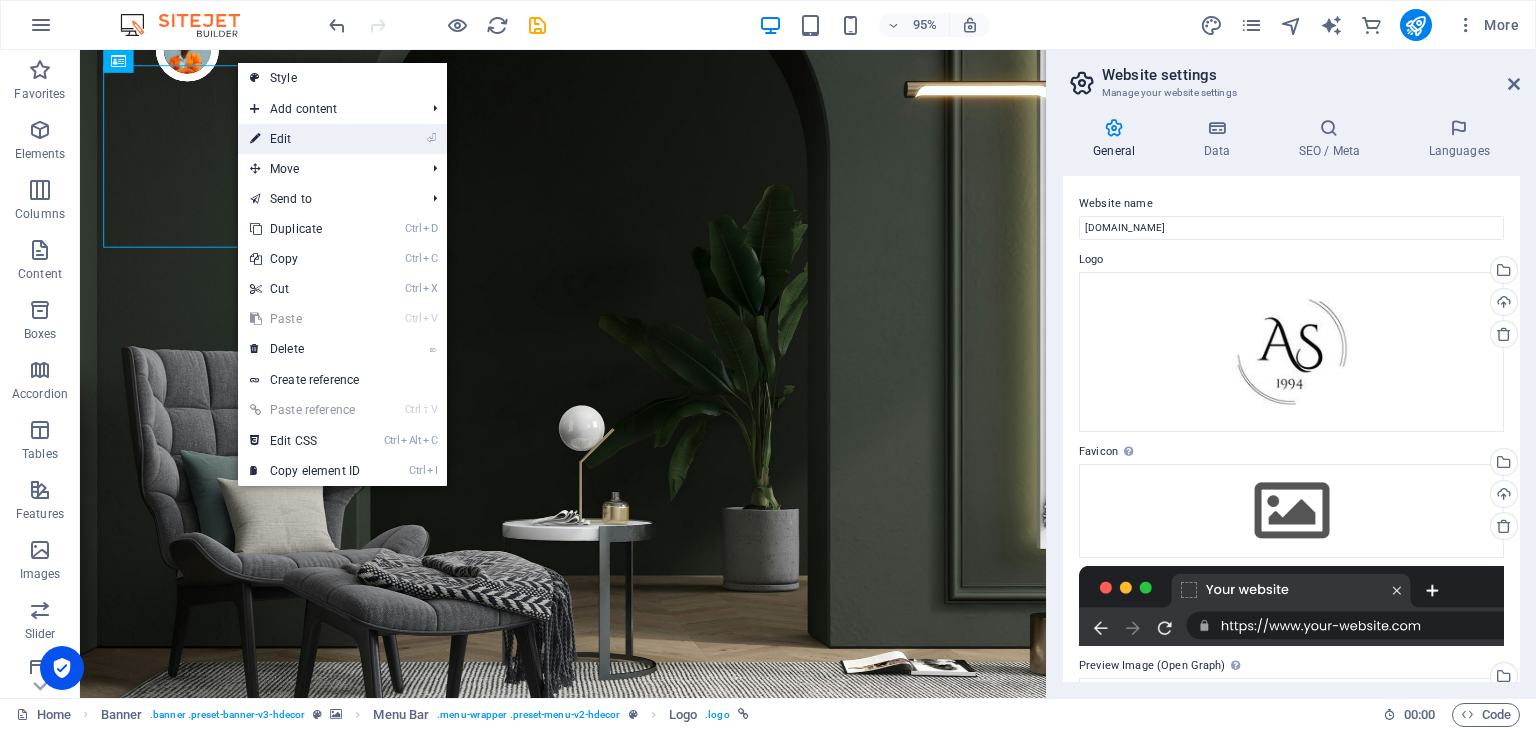 click on "⏎  Edit" at bounding box center [305, 139] 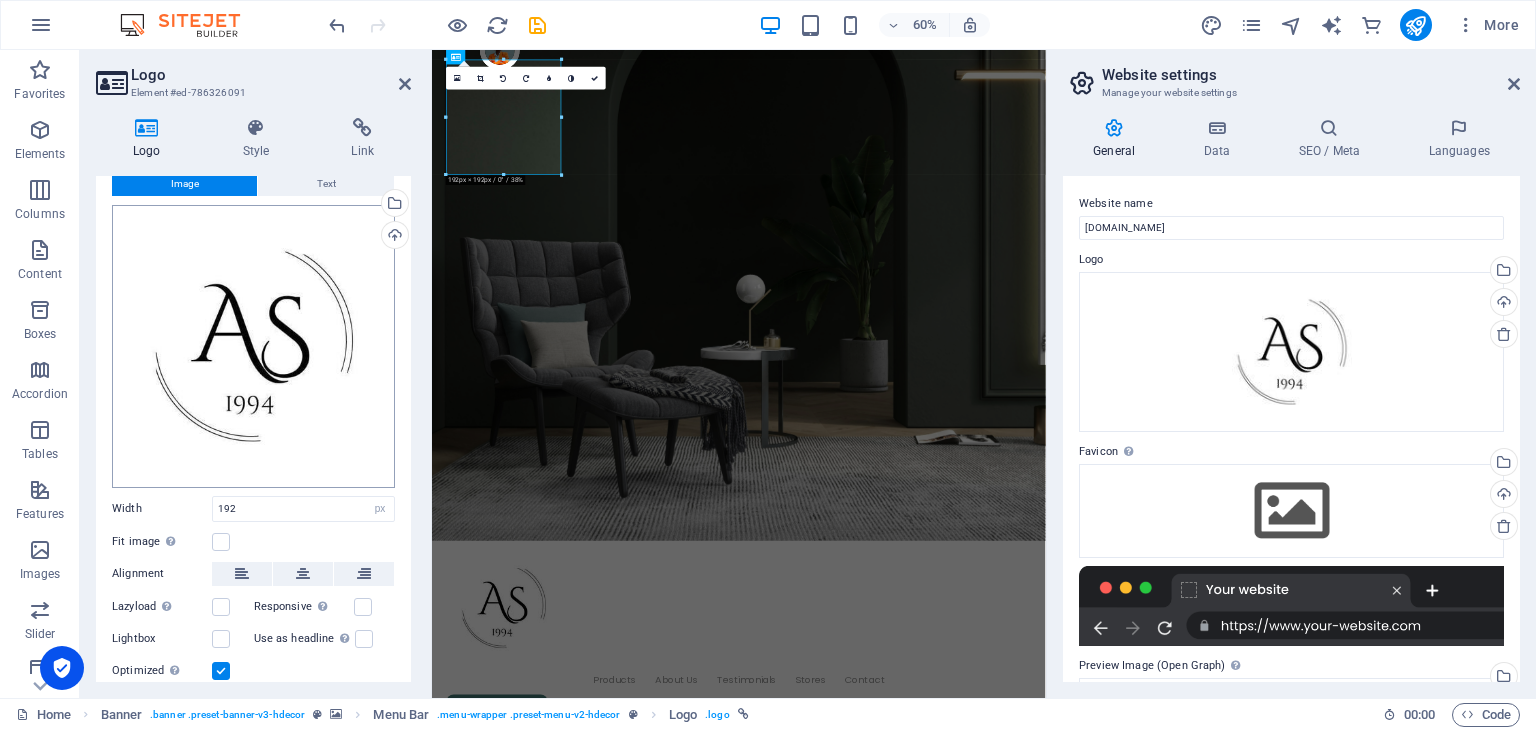 scroll, scrollTop: 56, scrollLeft: 0, axis: vertical 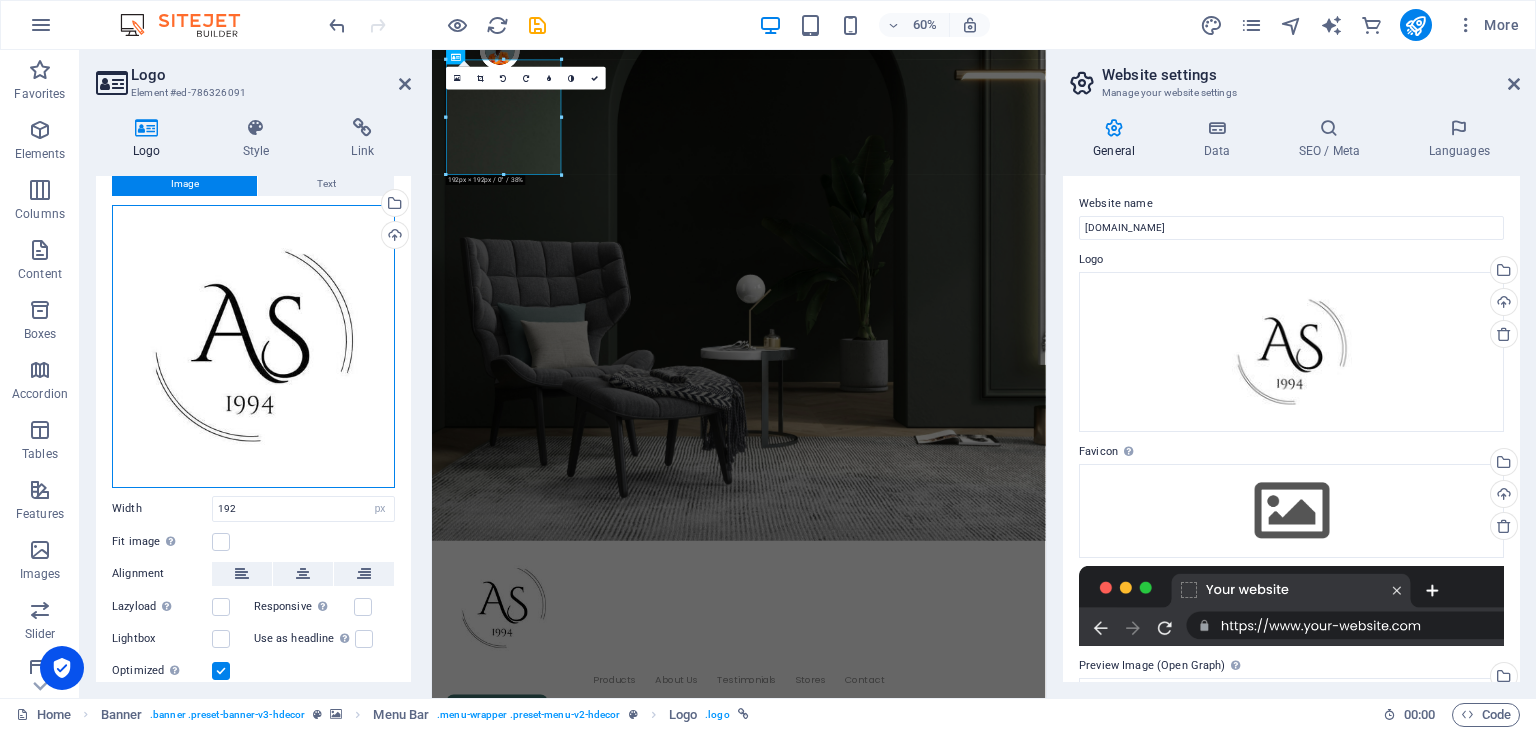 click on "Drag files here, click to choose files or select files from Files or our free stock photos & videos" at bounding box center (253, 346) 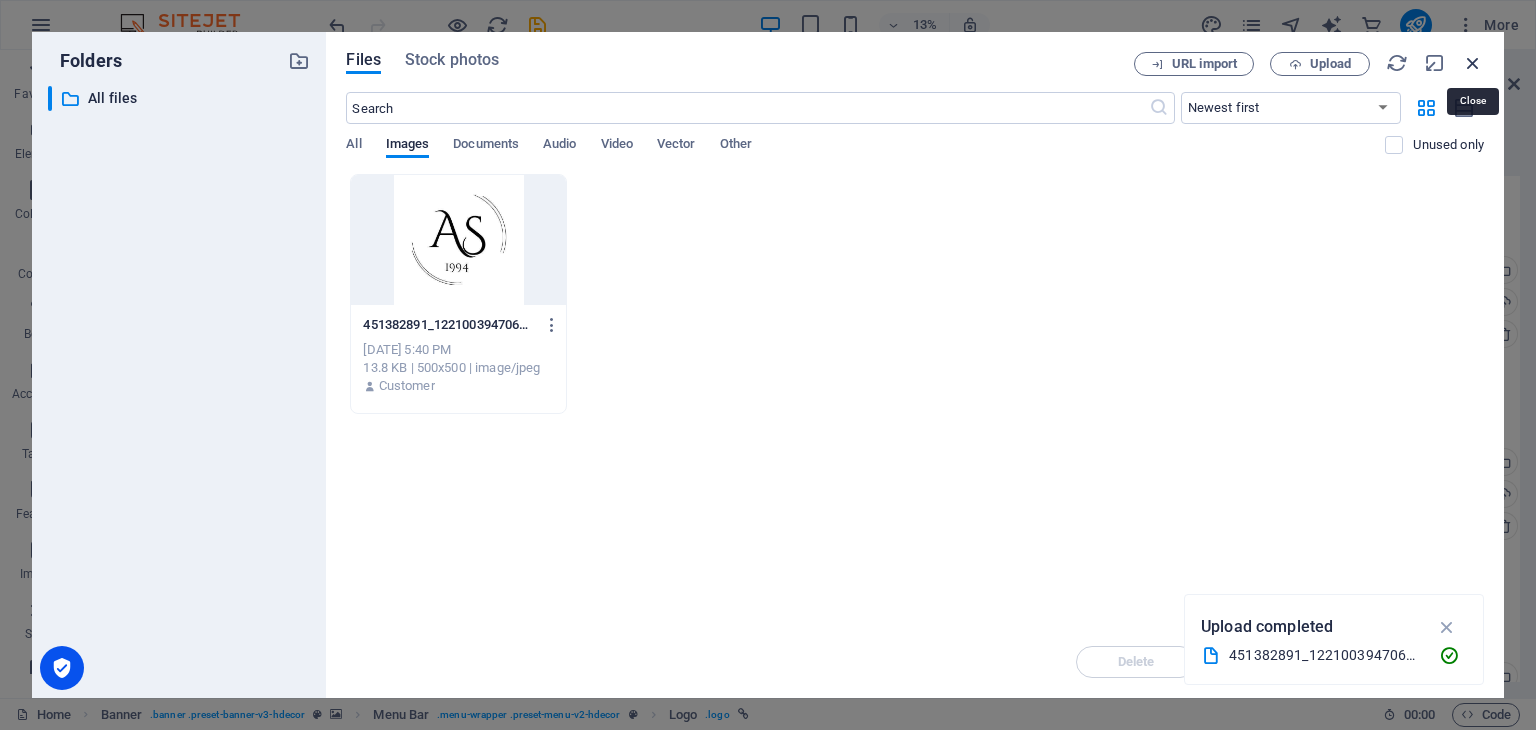 click at bounding box center (1473, 63) 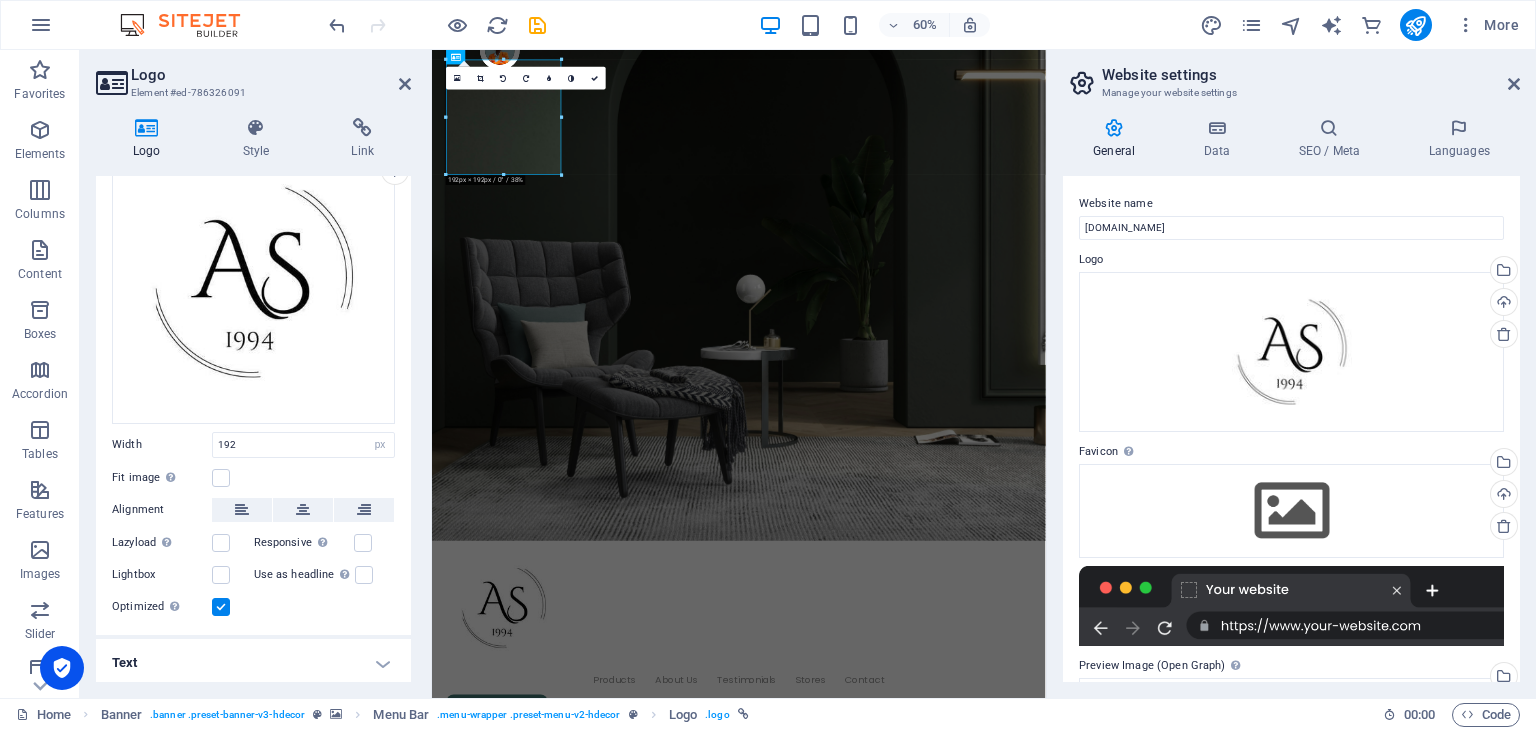 scroll, scrollTop: 0, scrollLeft: 0, axis: both 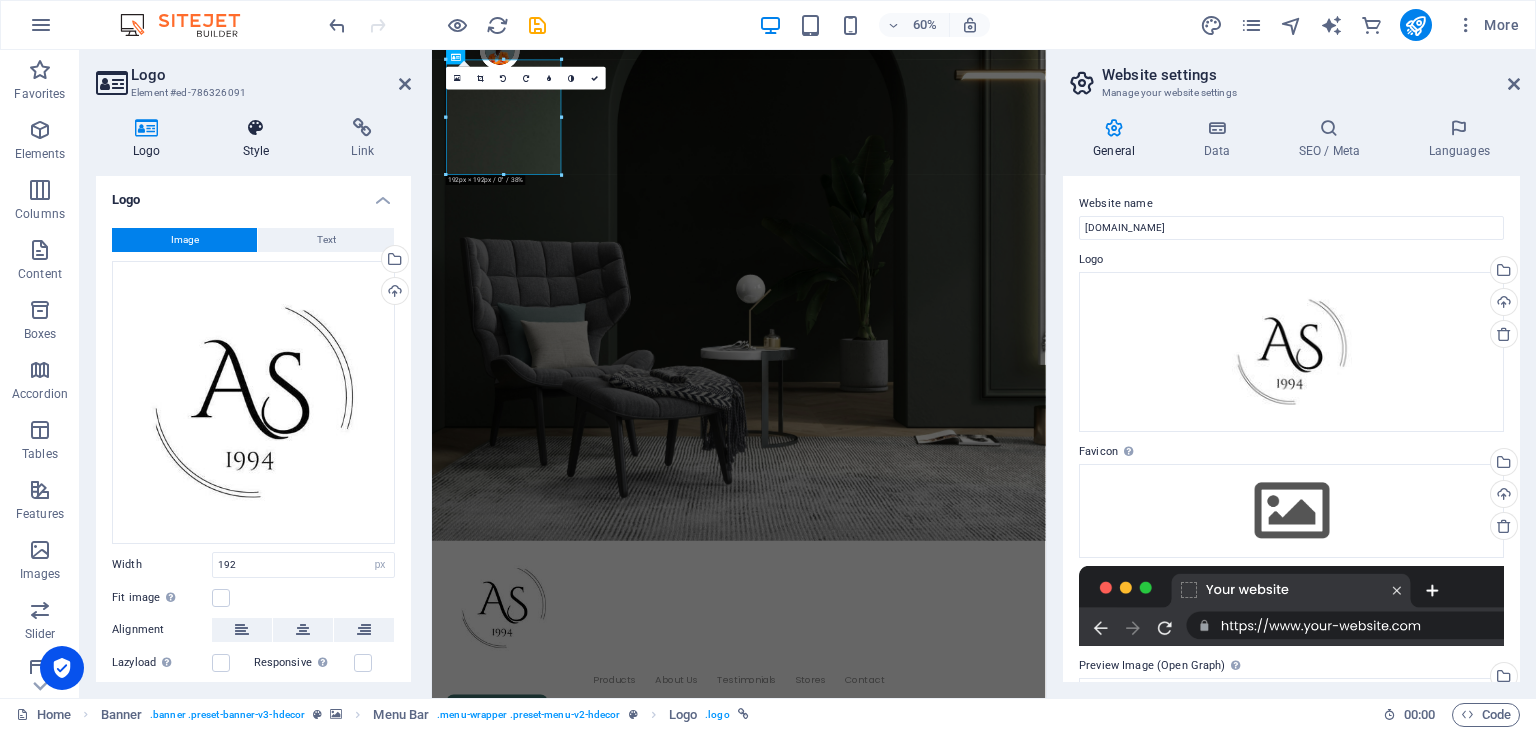 click at bounding box center [256, 128] 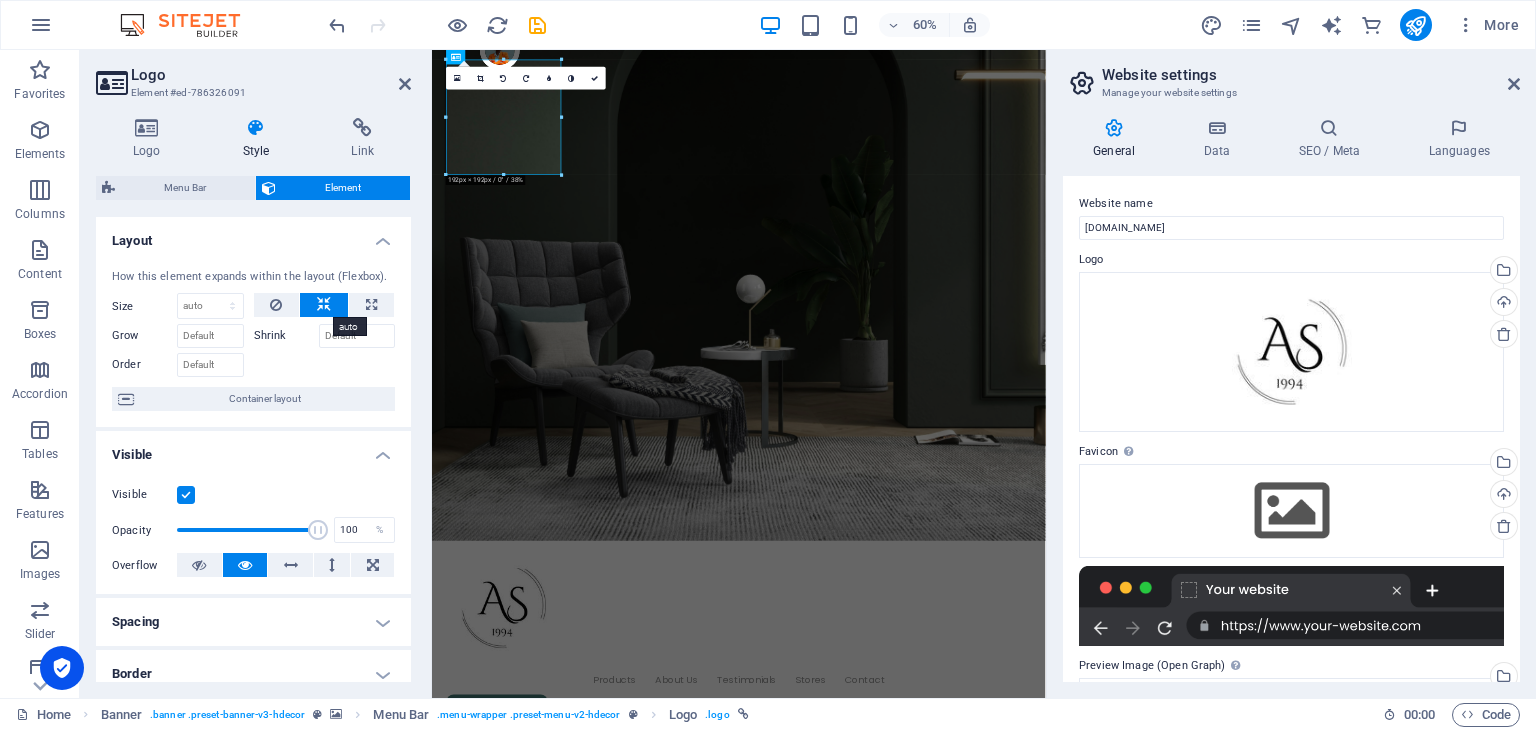 click at bounding box center [324, 305] 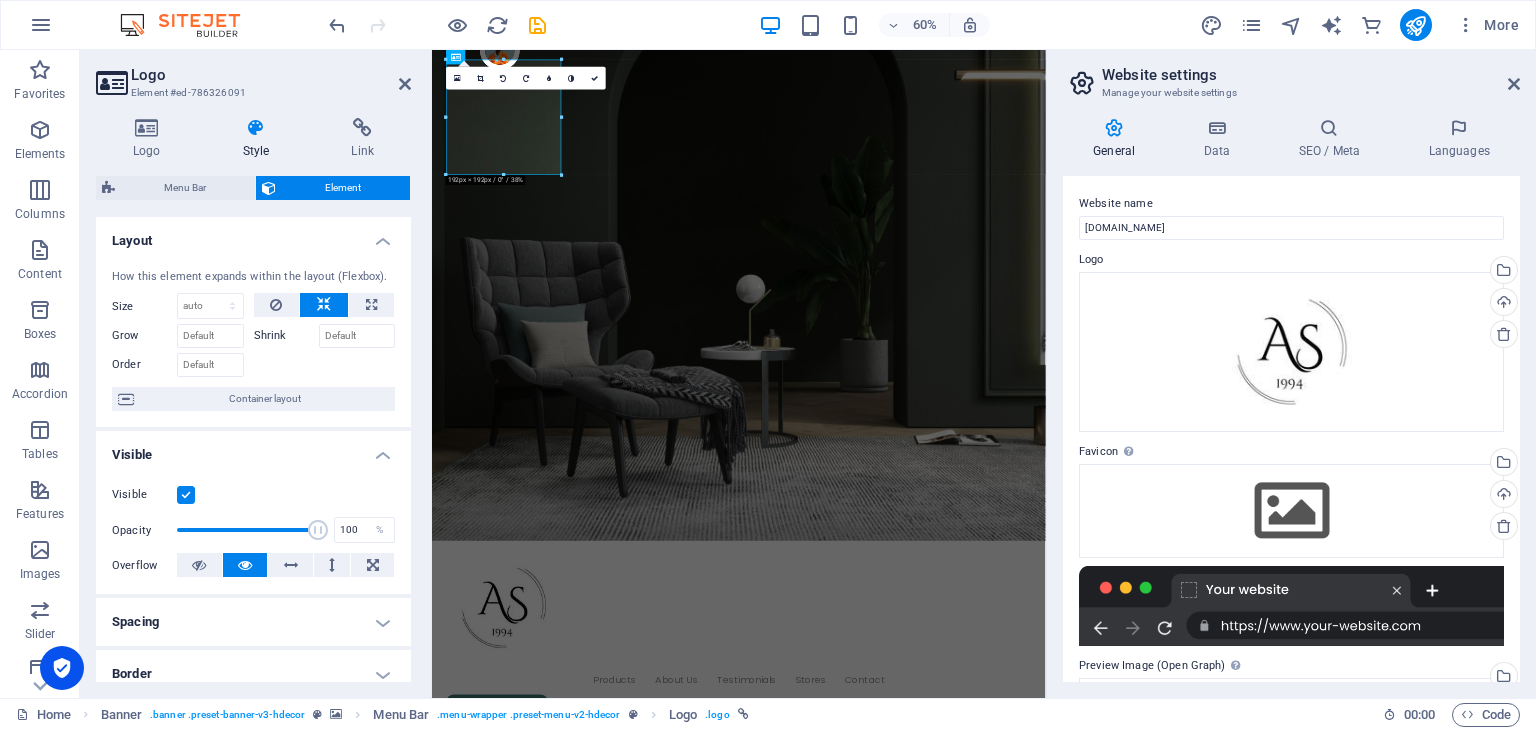 click at bounding box center (324, 305) 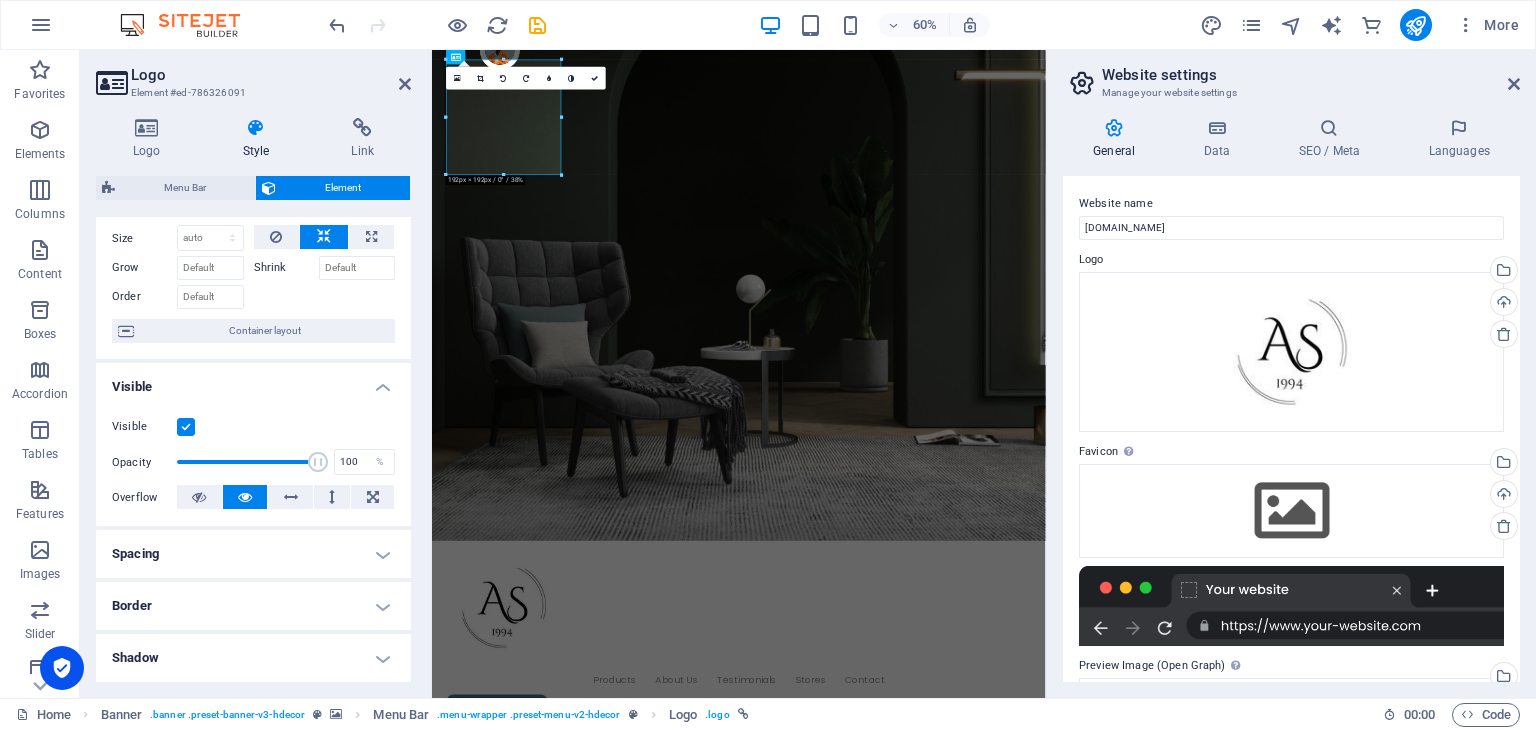 scroll, scrollTop: 0, scrollLeft: 0, axis: both 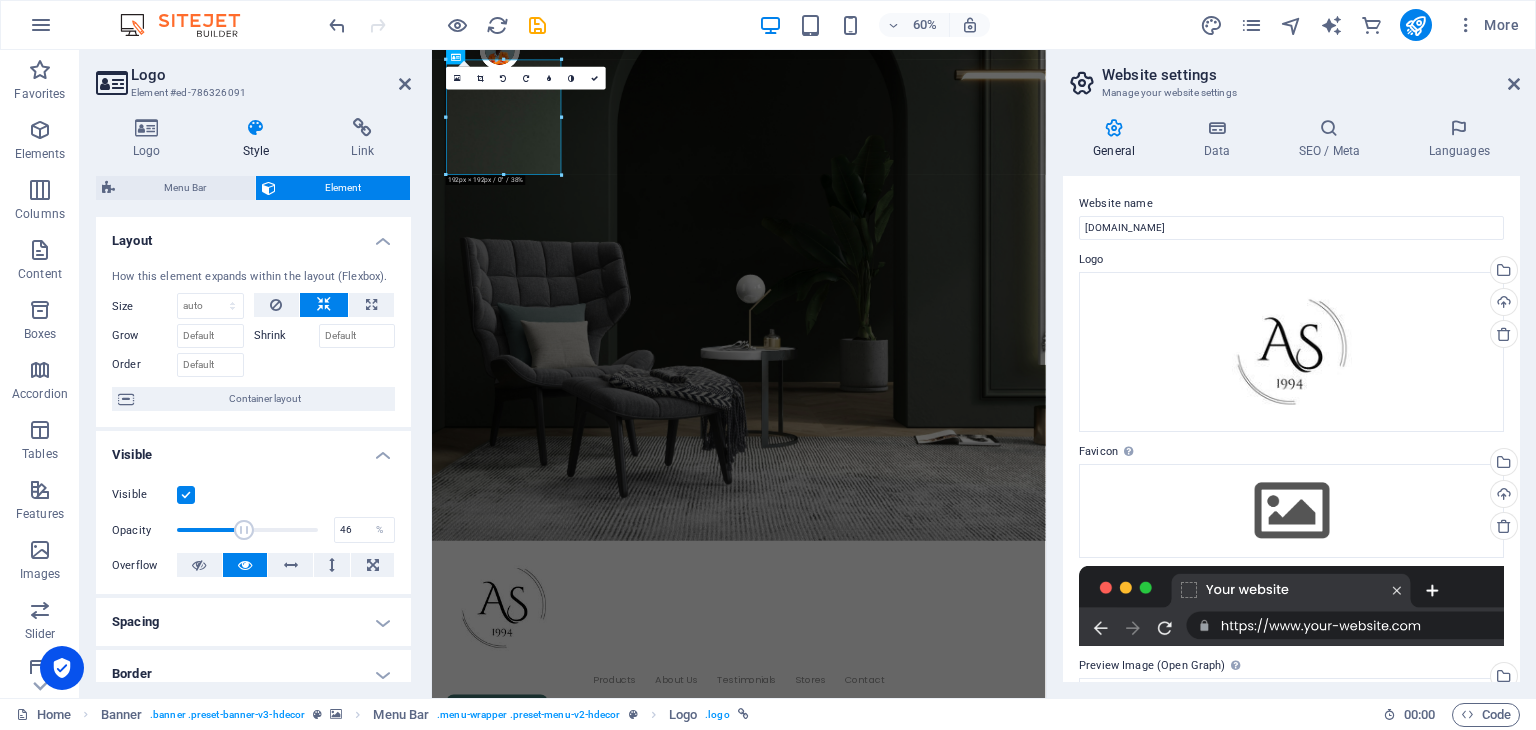 drag, startPoint x: 312, startPoint y: 523, endPoint x: 239, endPoint y: 525, distance: 73.02739 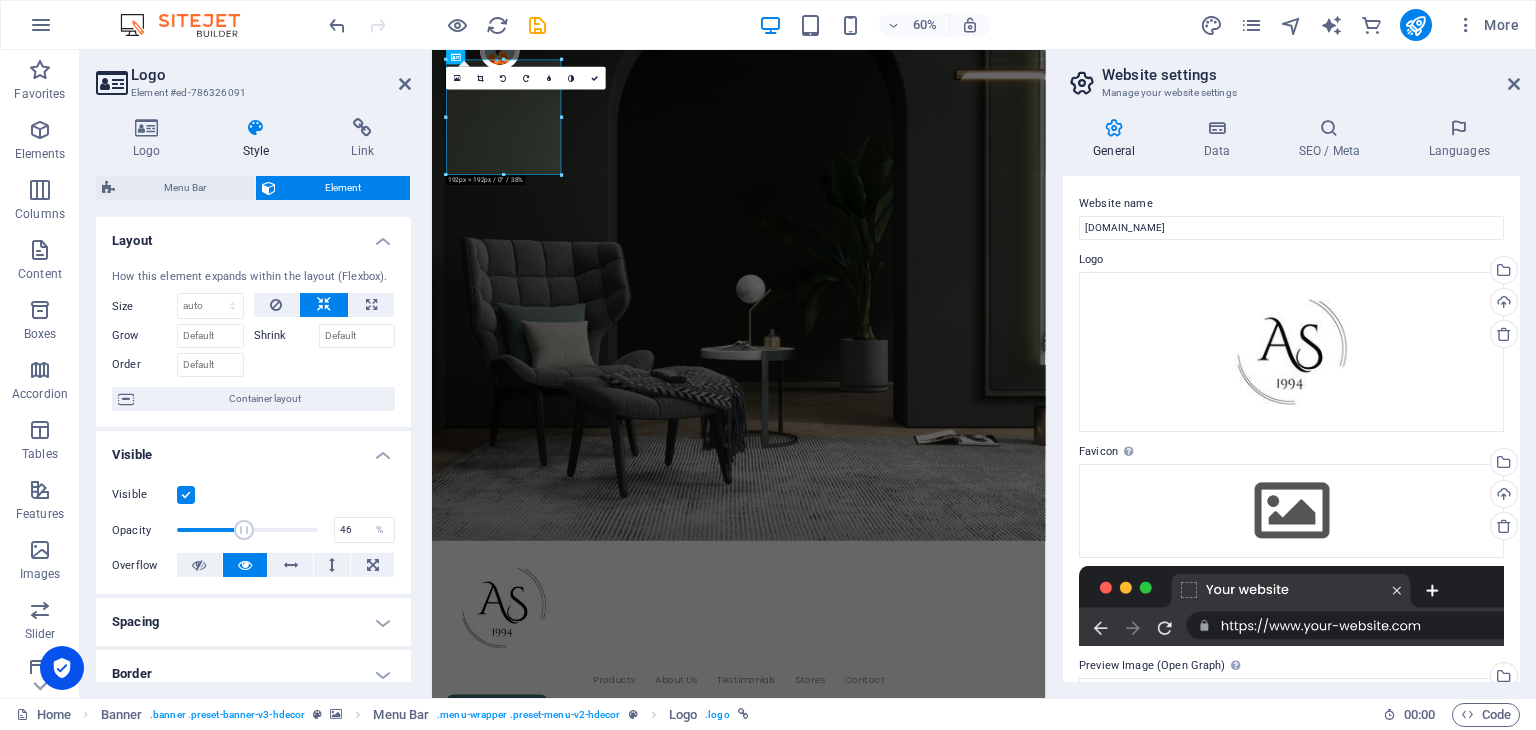 click at bounding box center (244, 530) 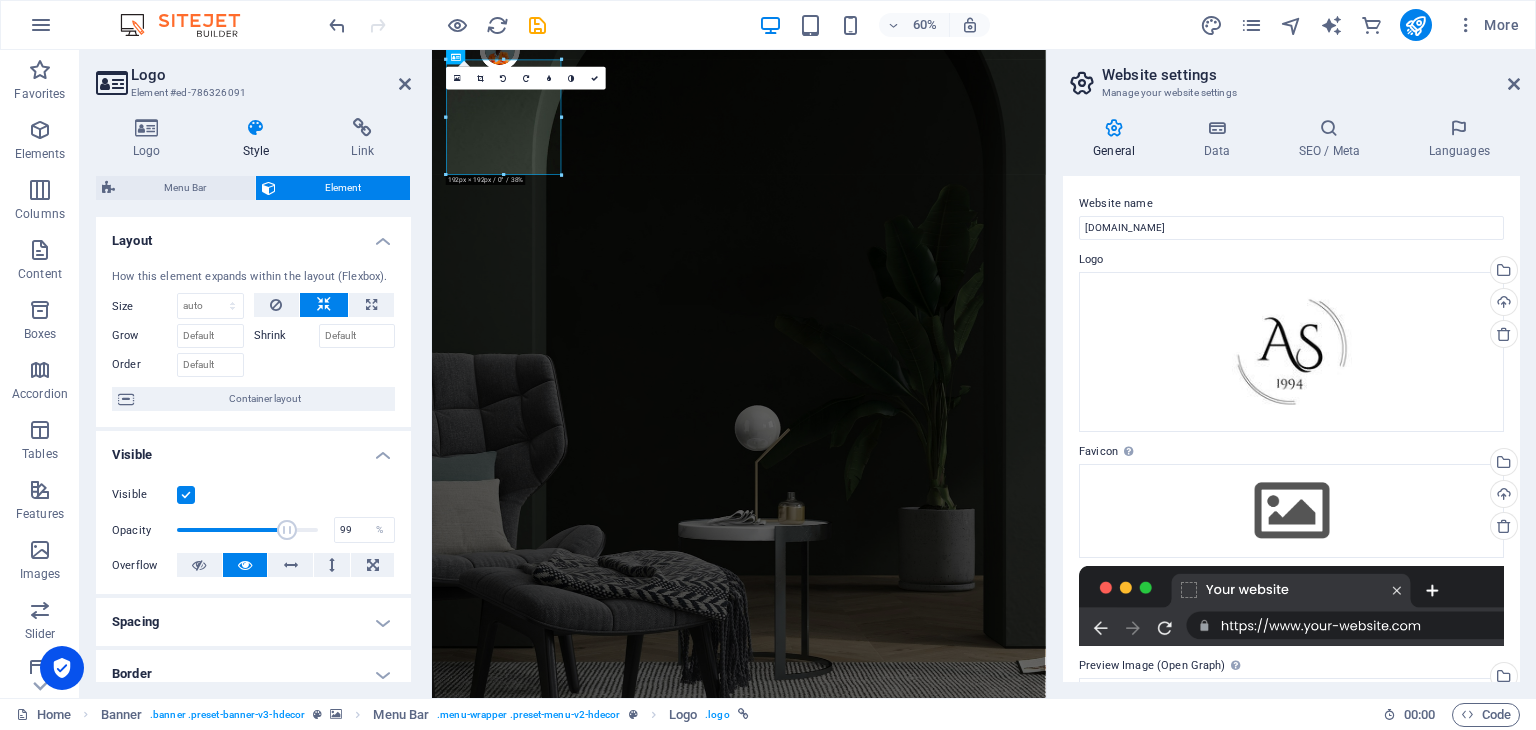 type on "100" 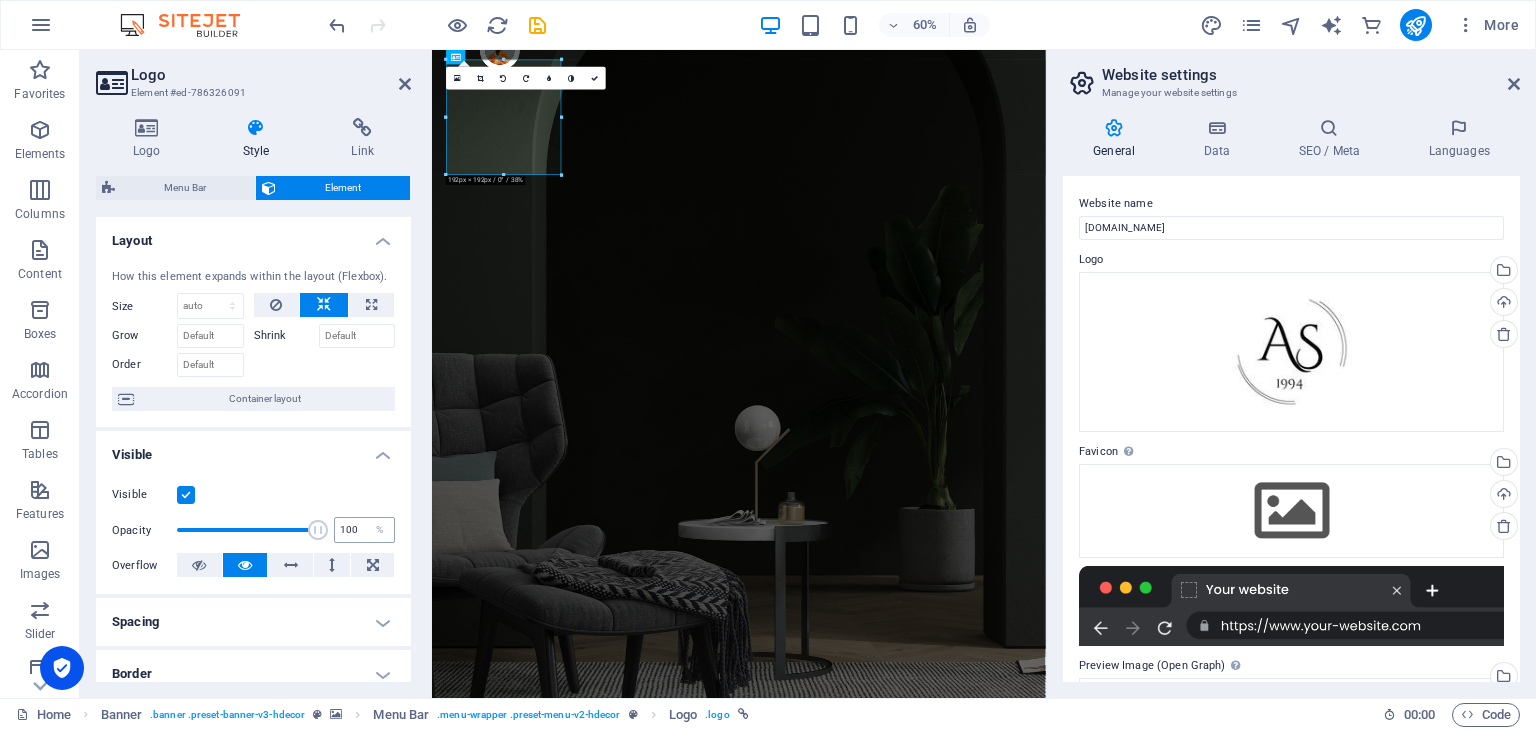drag, startPoint x: 237, startPoint y: 526, endPoint x: 336, endPoint y: 528, distance: 99.0202 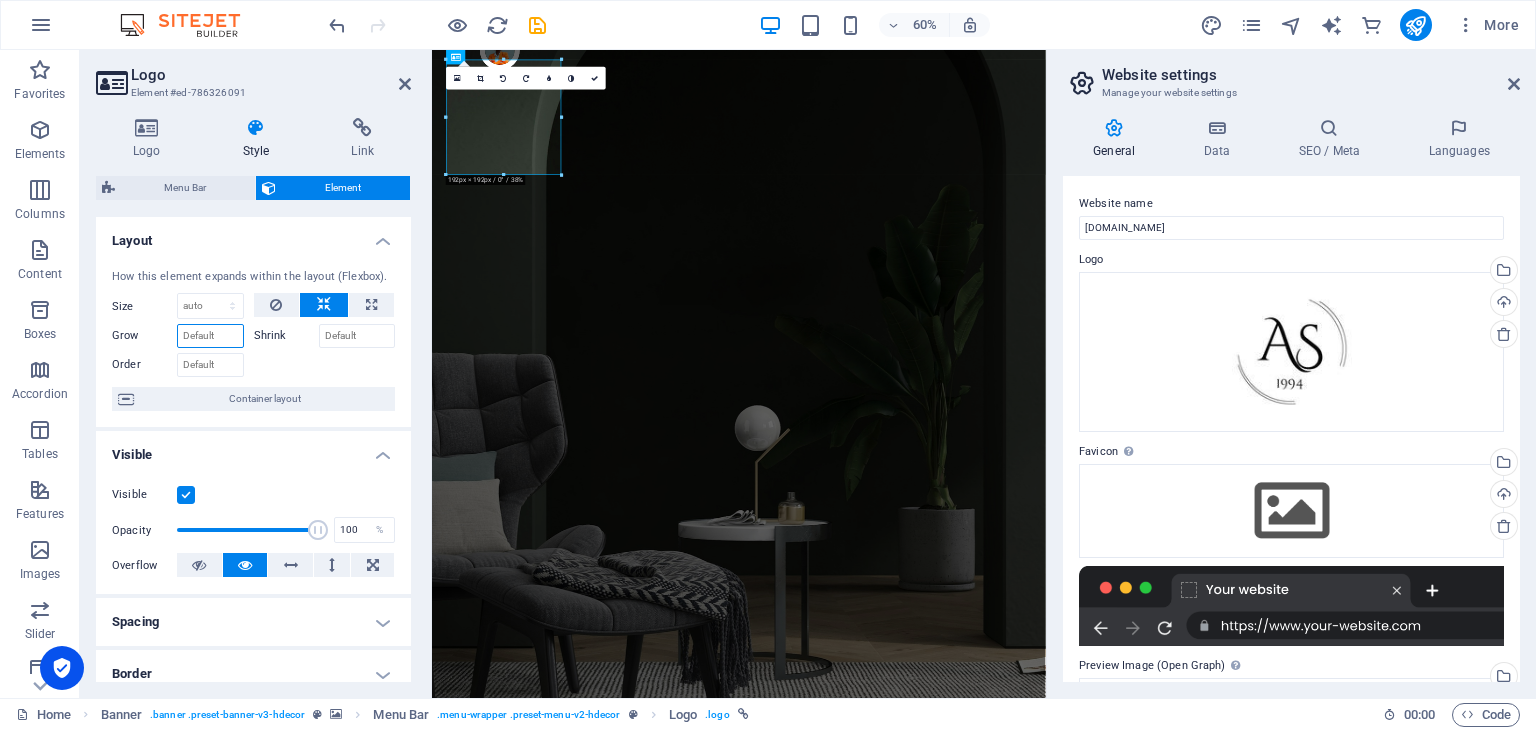 click on "Grow" at bounding box center (210, 336) 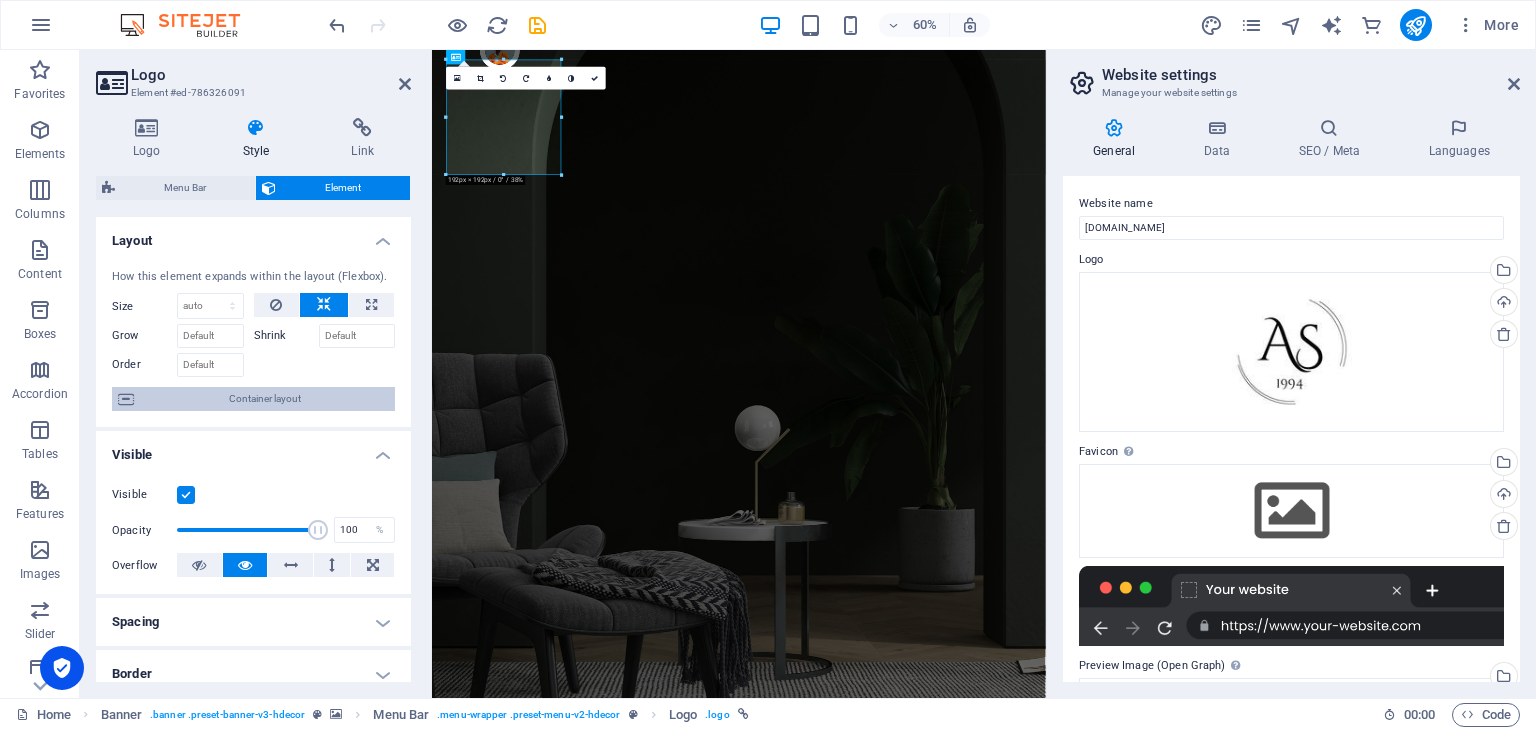 click on "Container layout" at bounding box center (264, 399) 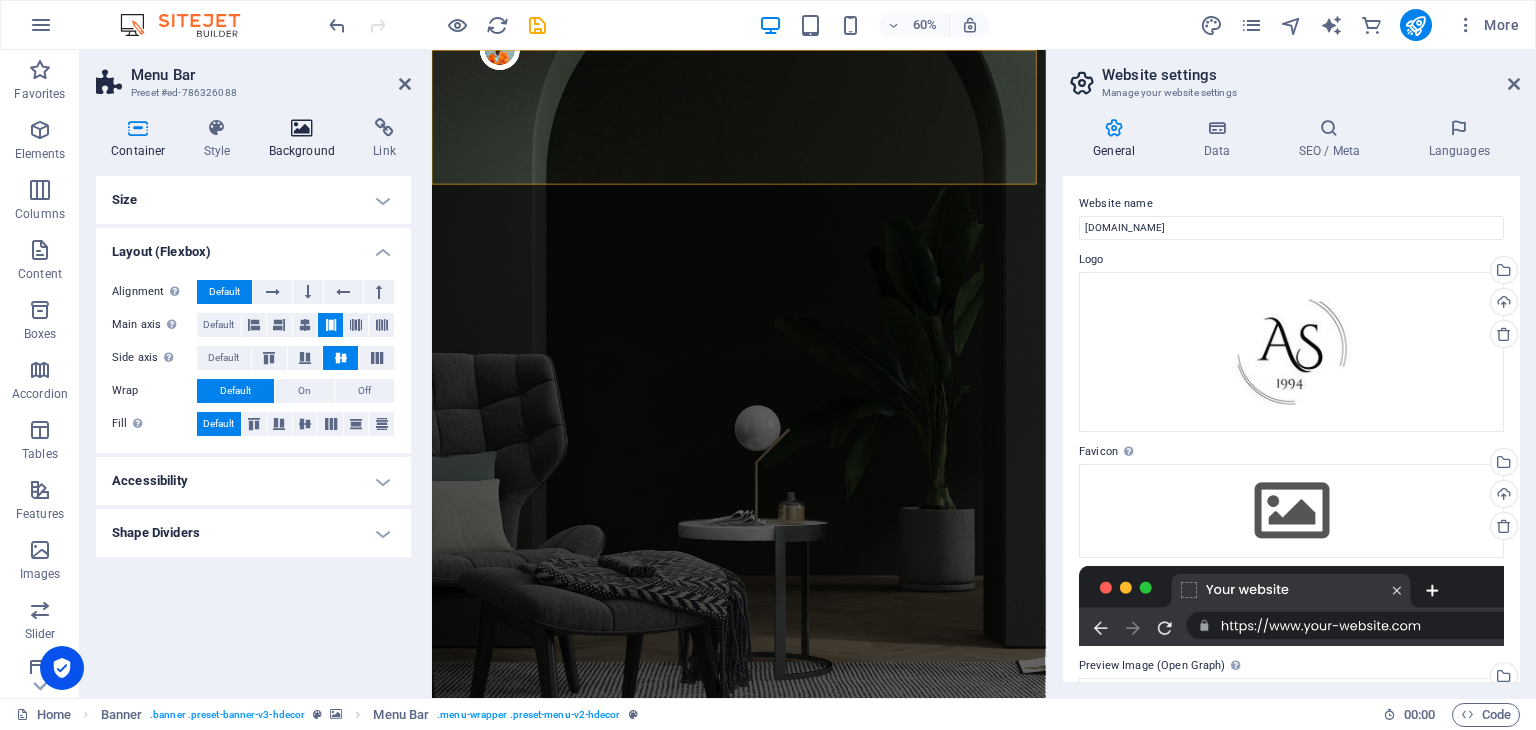 click on "Background" at bounding box center [306, 139] 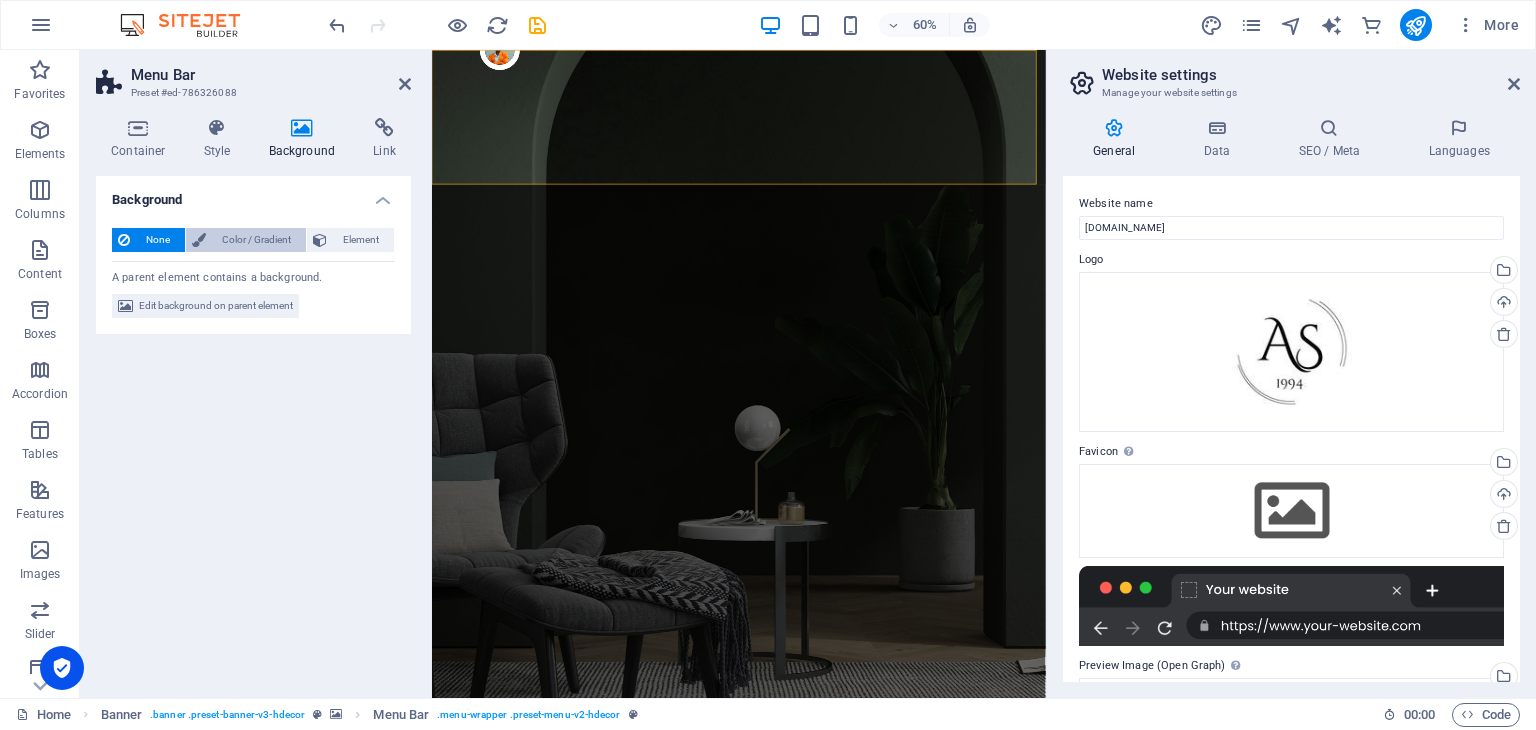 click on "Color / Gradient" at bounding box center [256, 240] 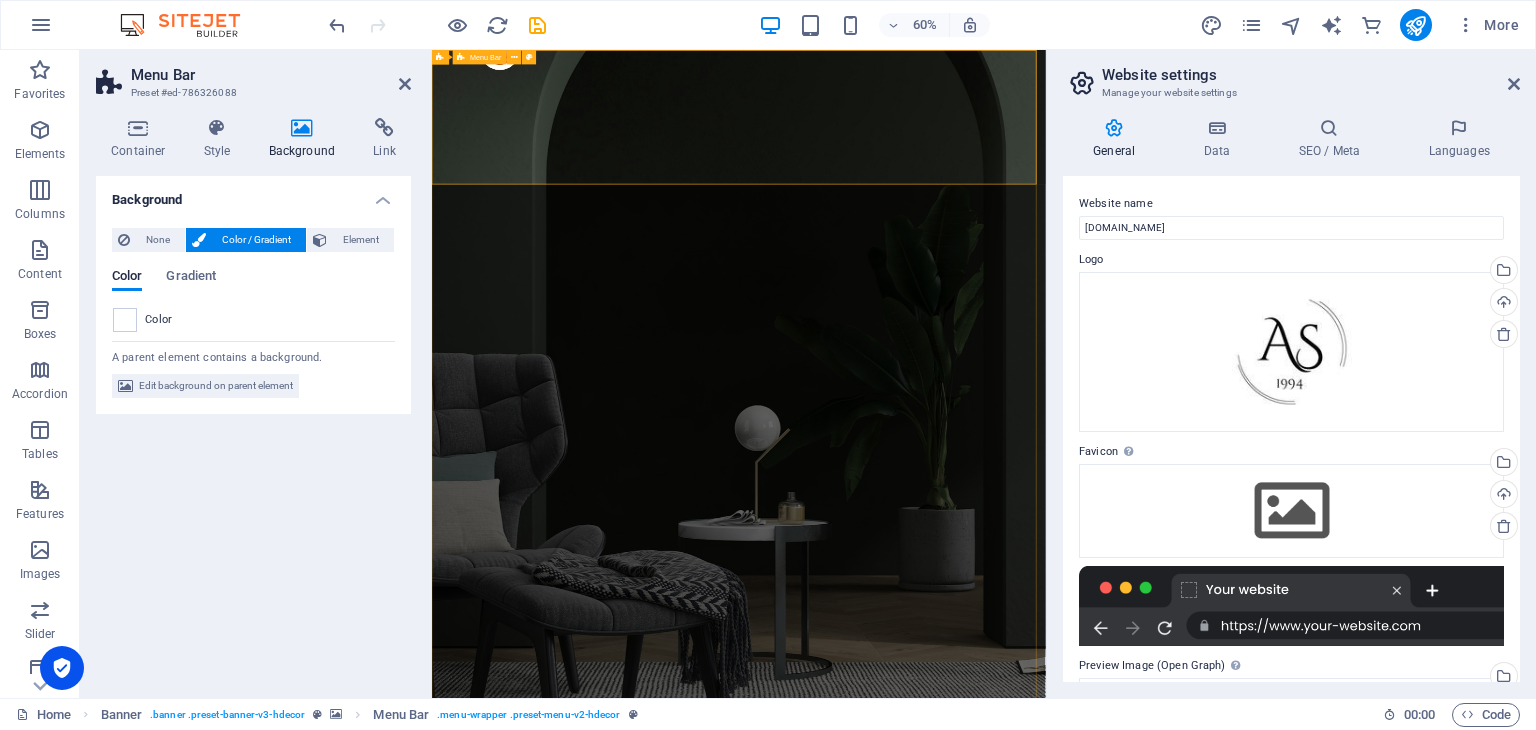 click on "Products About Us Testimonials Stores Contact Shop now" at bounding box center [943, 1507] 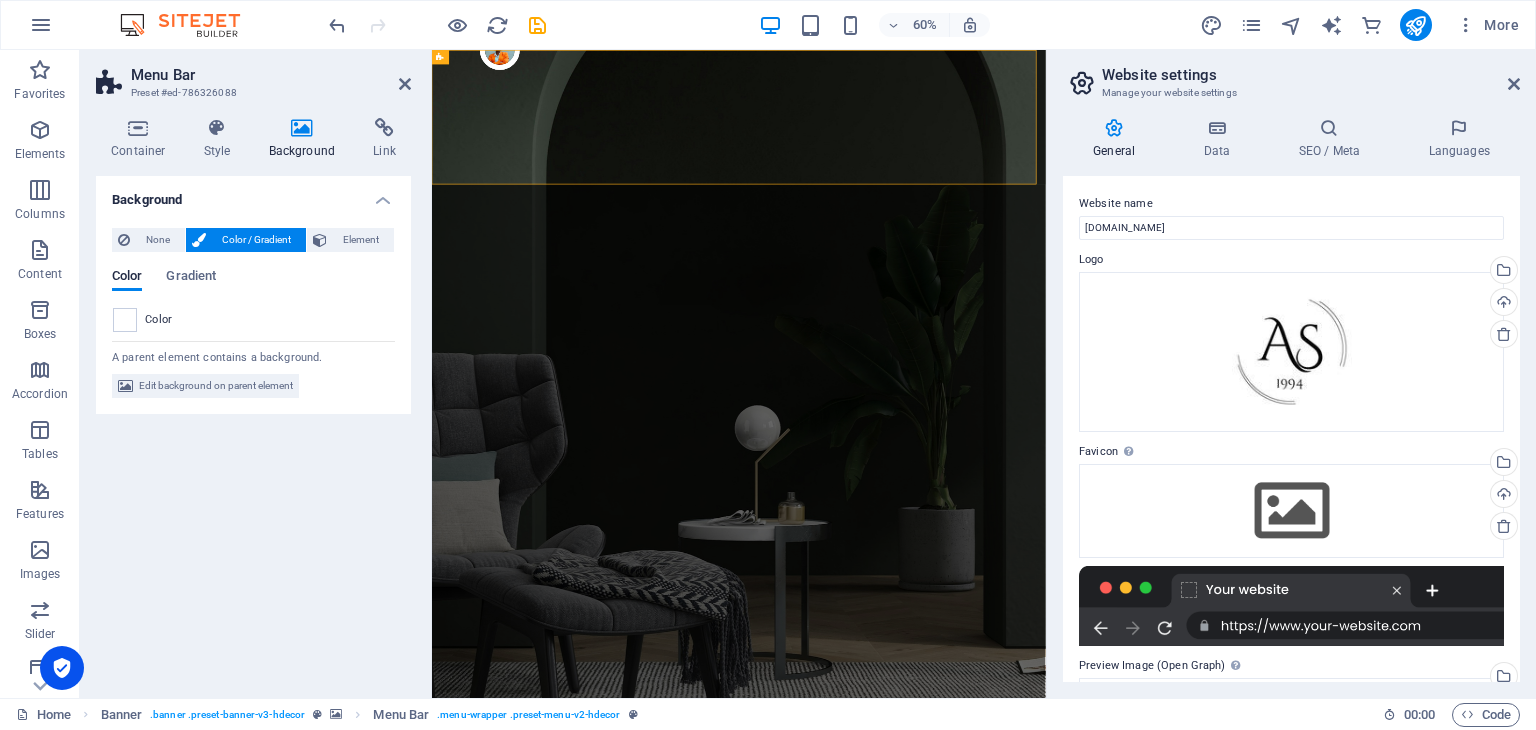 click on "Background" at bounding box center (253, 194) 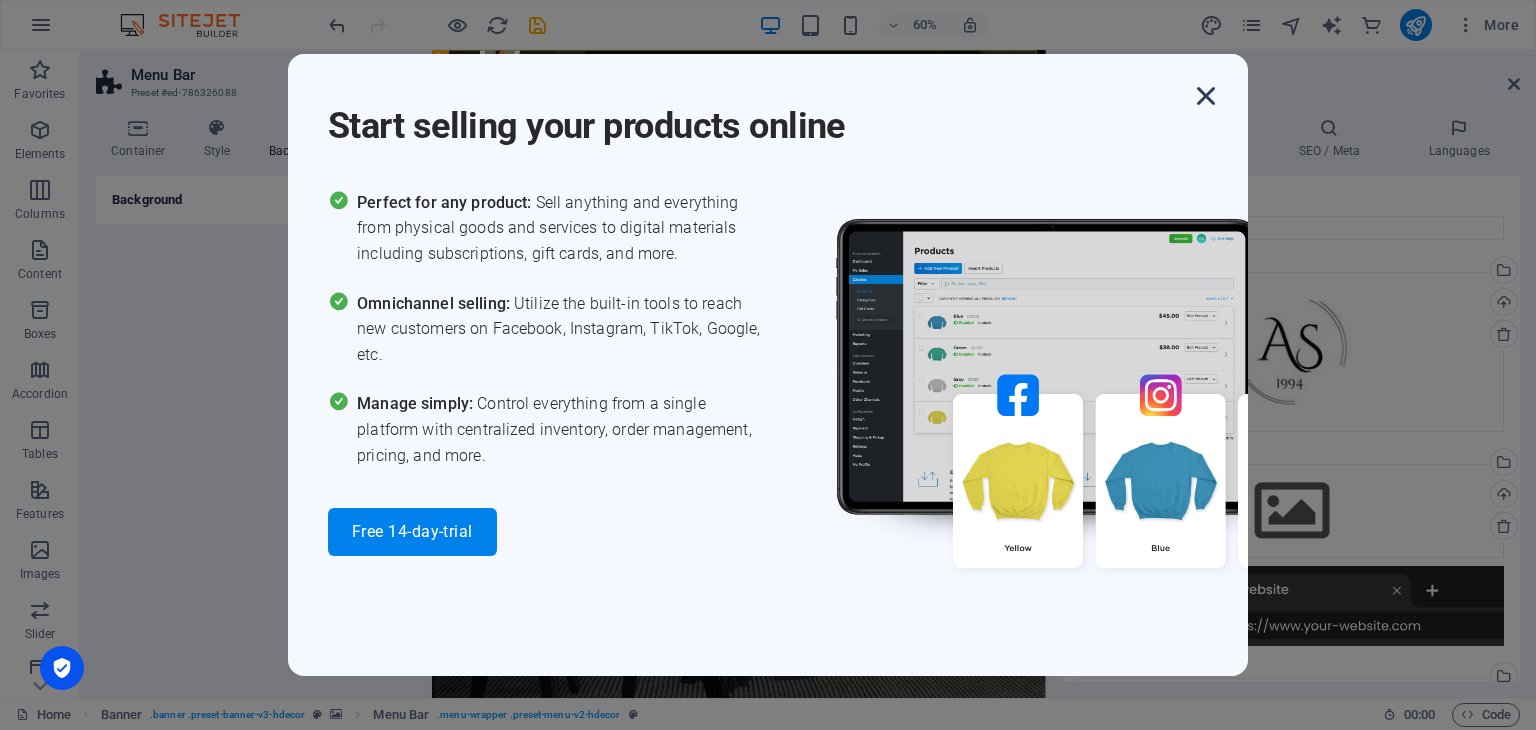 click at bounding box center [1206, 96] 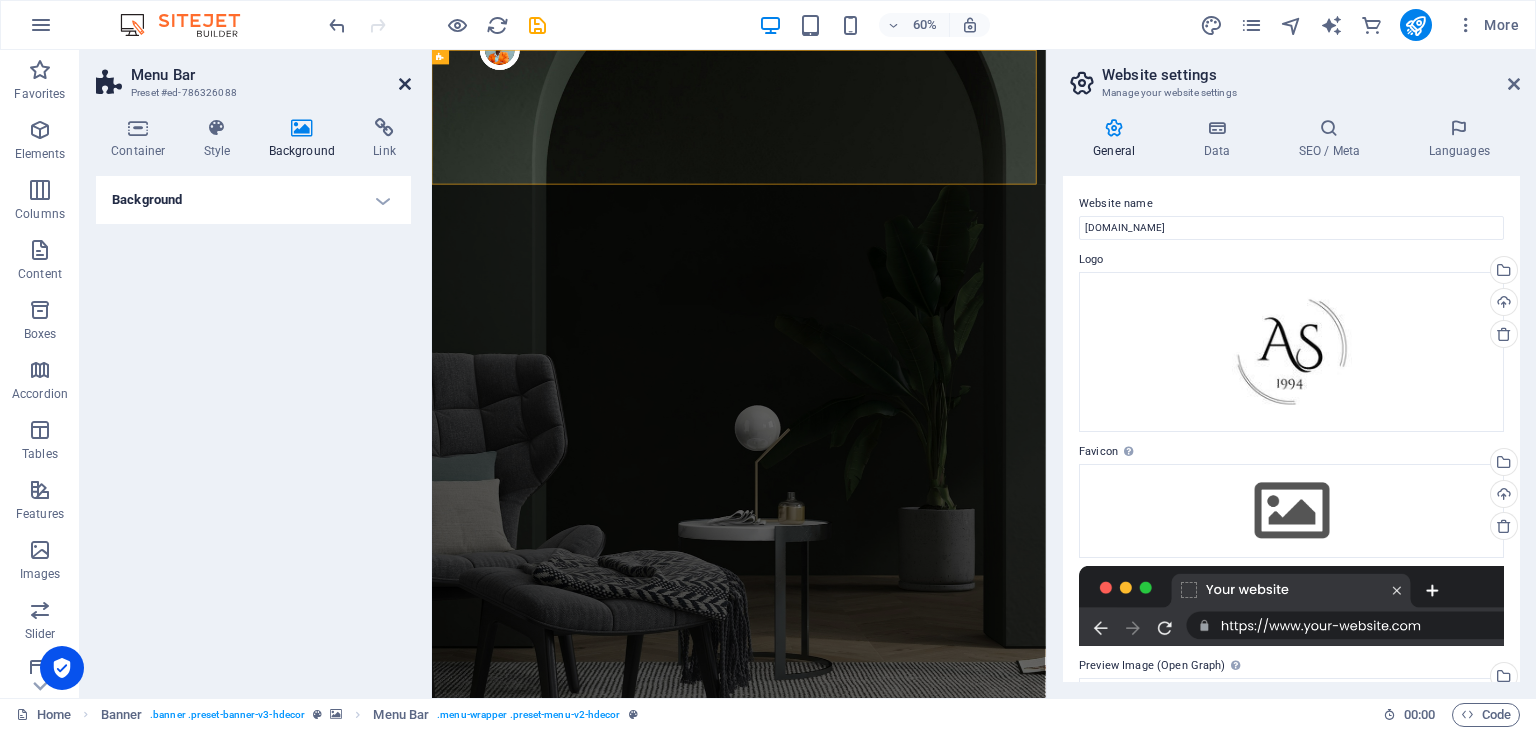 click at bounding box center (405, 84) 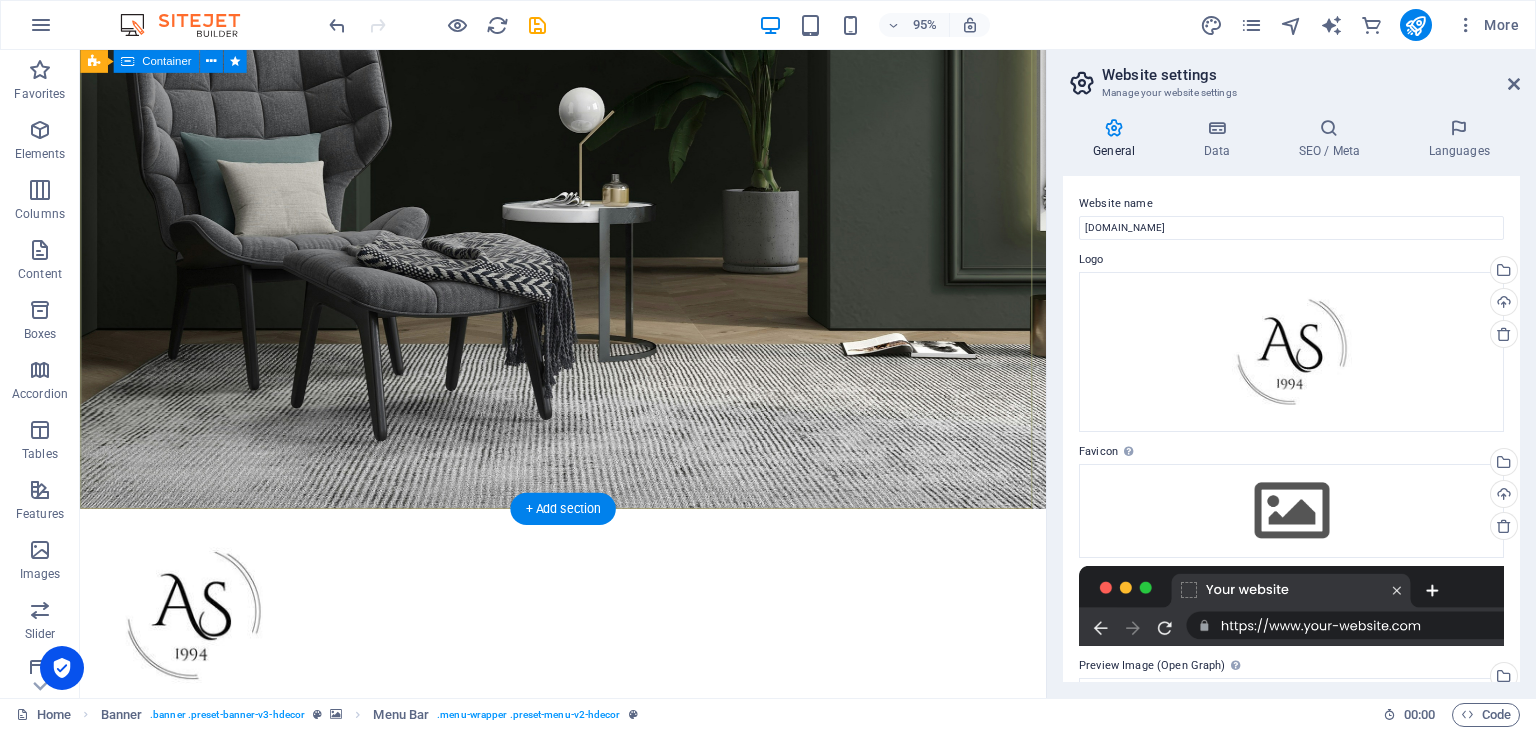 scroll, scrollTop: 523, scrollLeft: 0, axis: vertical 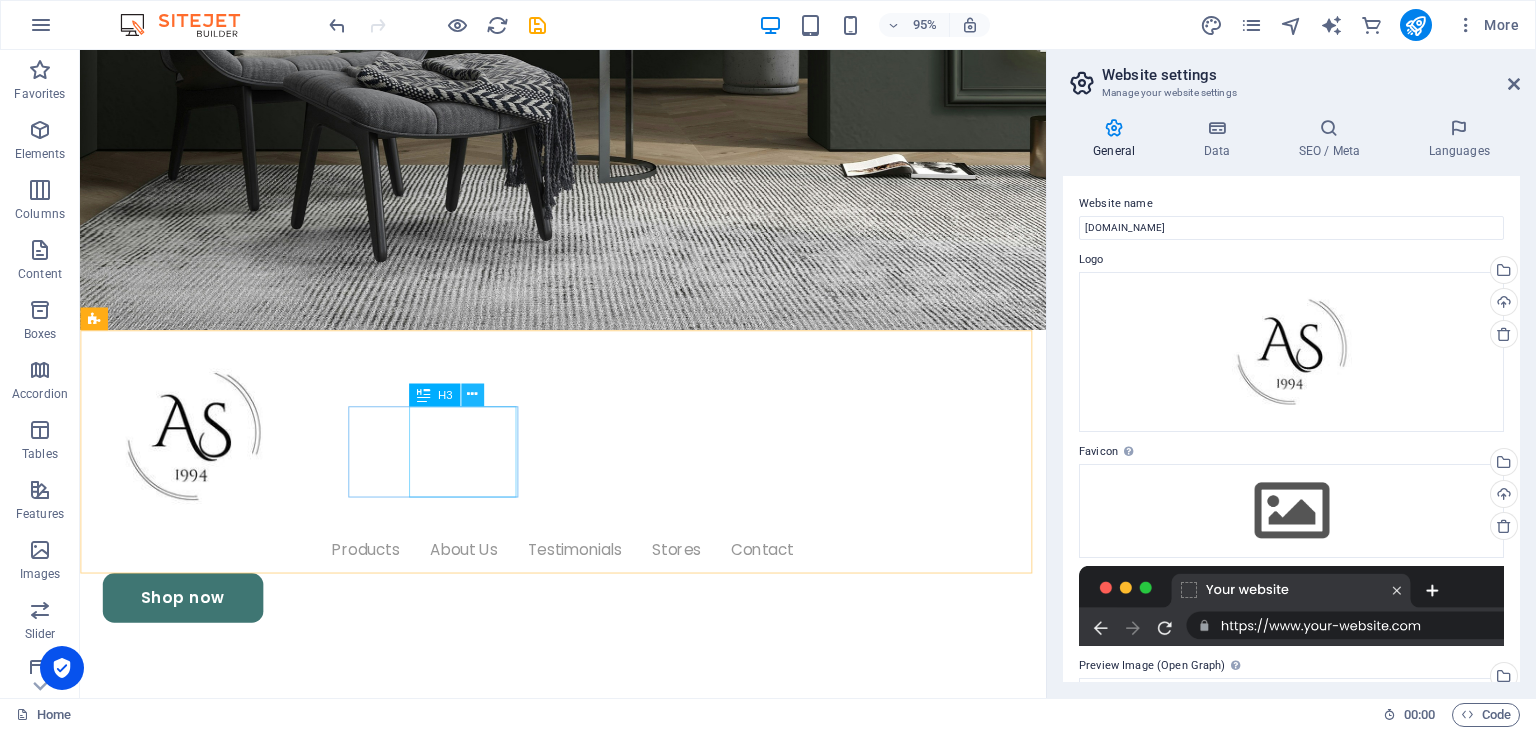click at bounding box center [472, 395] 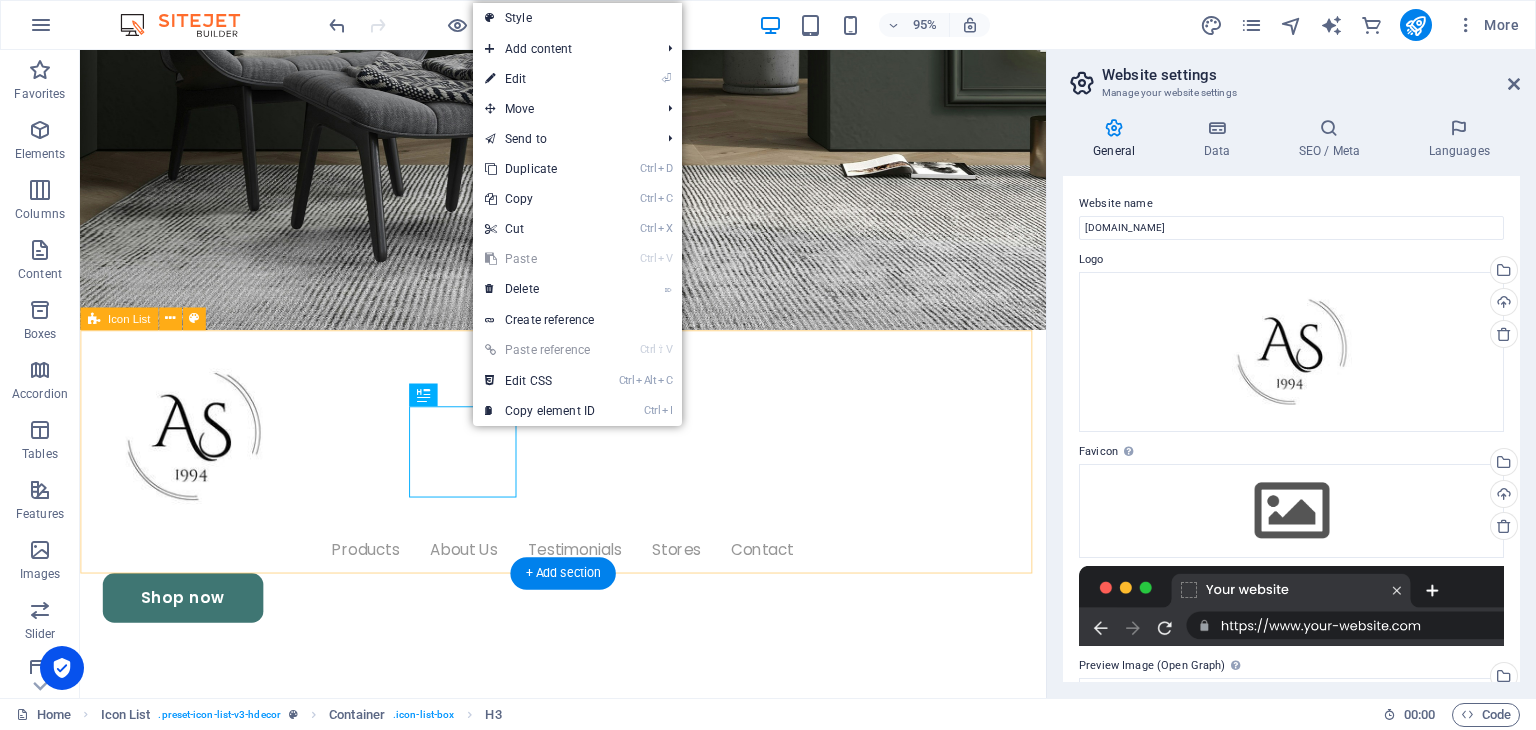 click on "High Quality Top materials Warranty Protection Over 2 years Free Shipping Order over 150 $ 24 / 7 Support Dedicated support" at bounding box center [588, 1501] 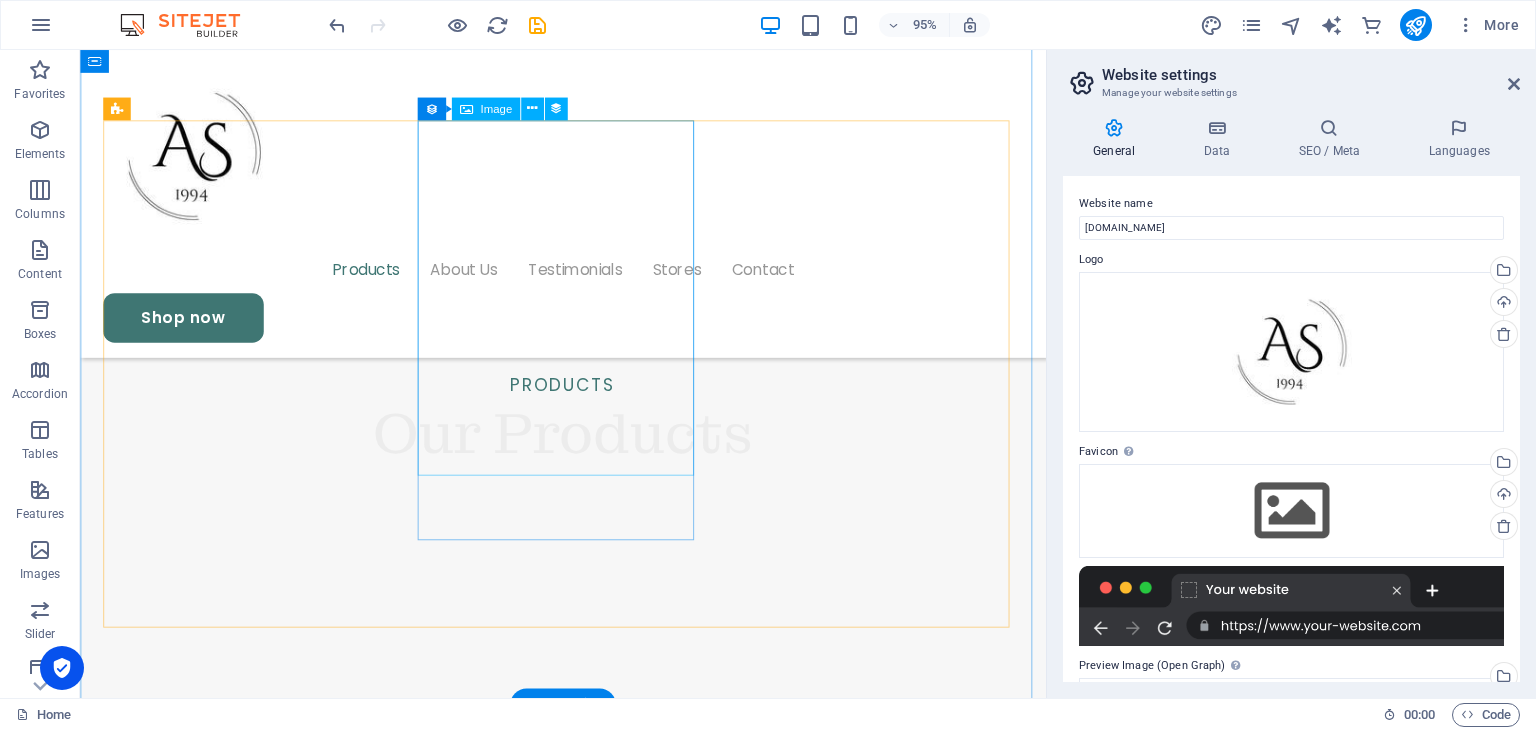 scroll, scrollTop: 2094, scrollLeft: 0, axis: vertical 